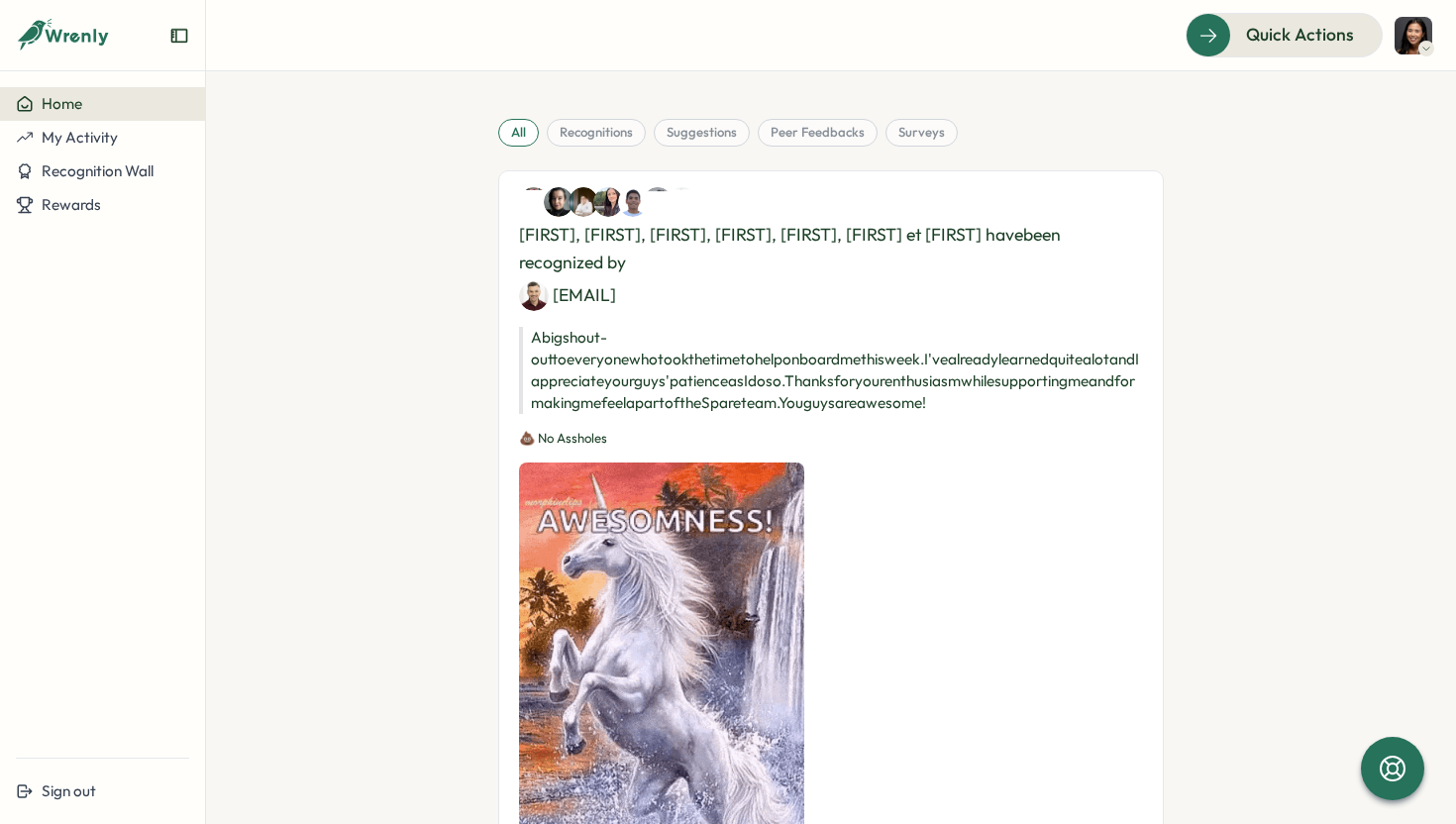 scroll, scrollTop: 0, scrollLeft: 0, axis: both 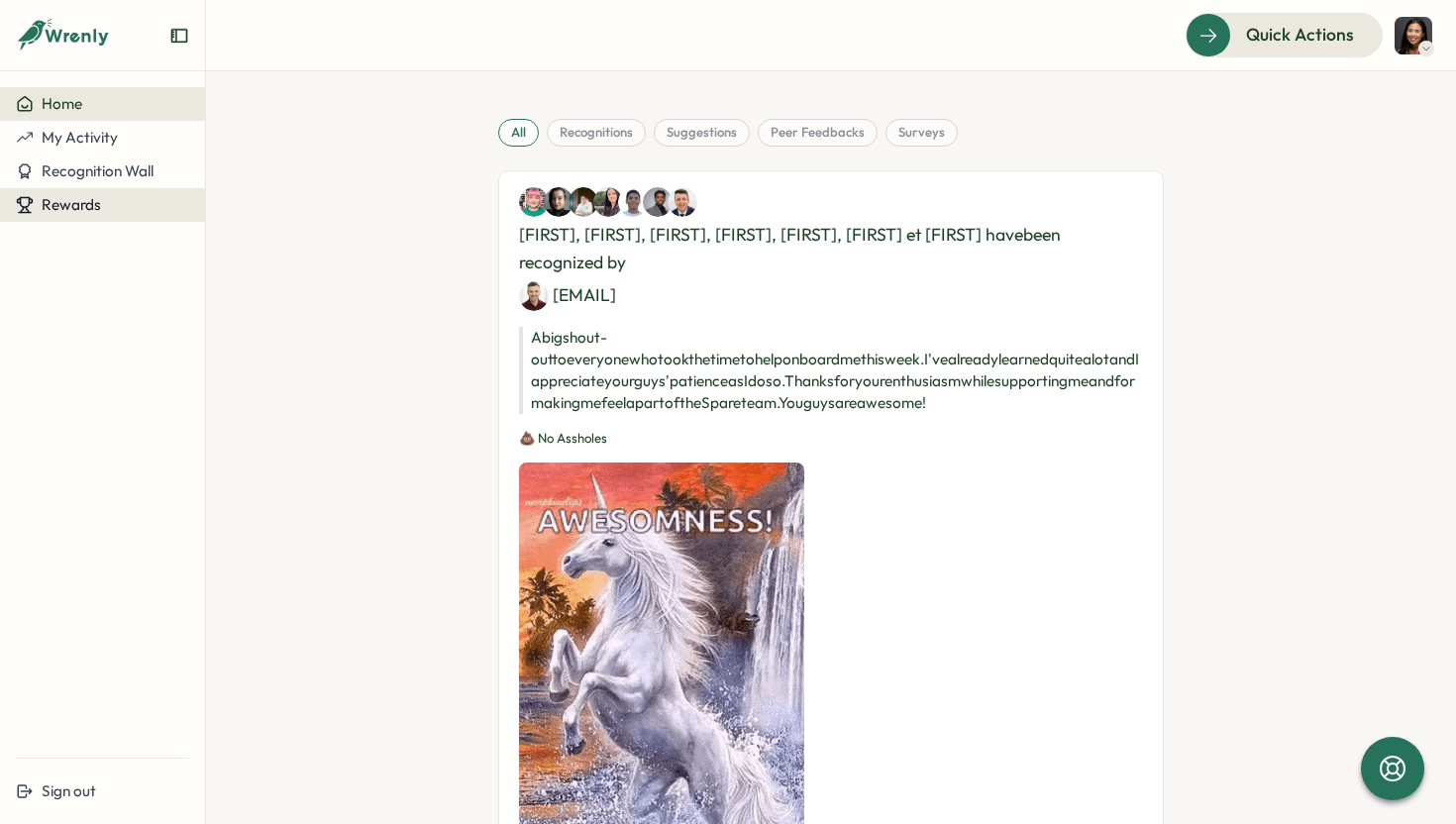 click on "Rewards" at bounding box center (71, 204) 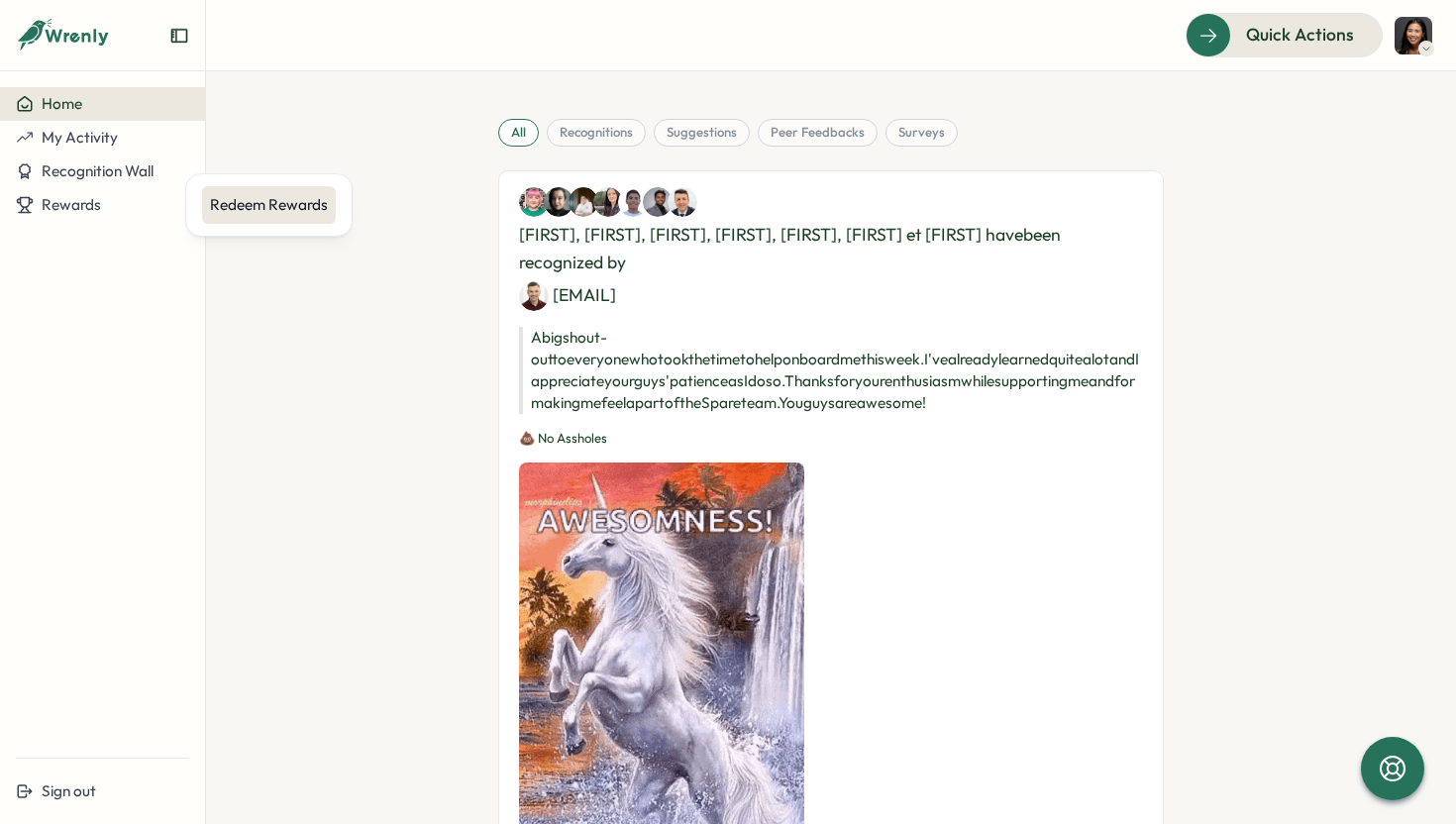 click on "Redeem Rewards" at bounding box center [268, 205] 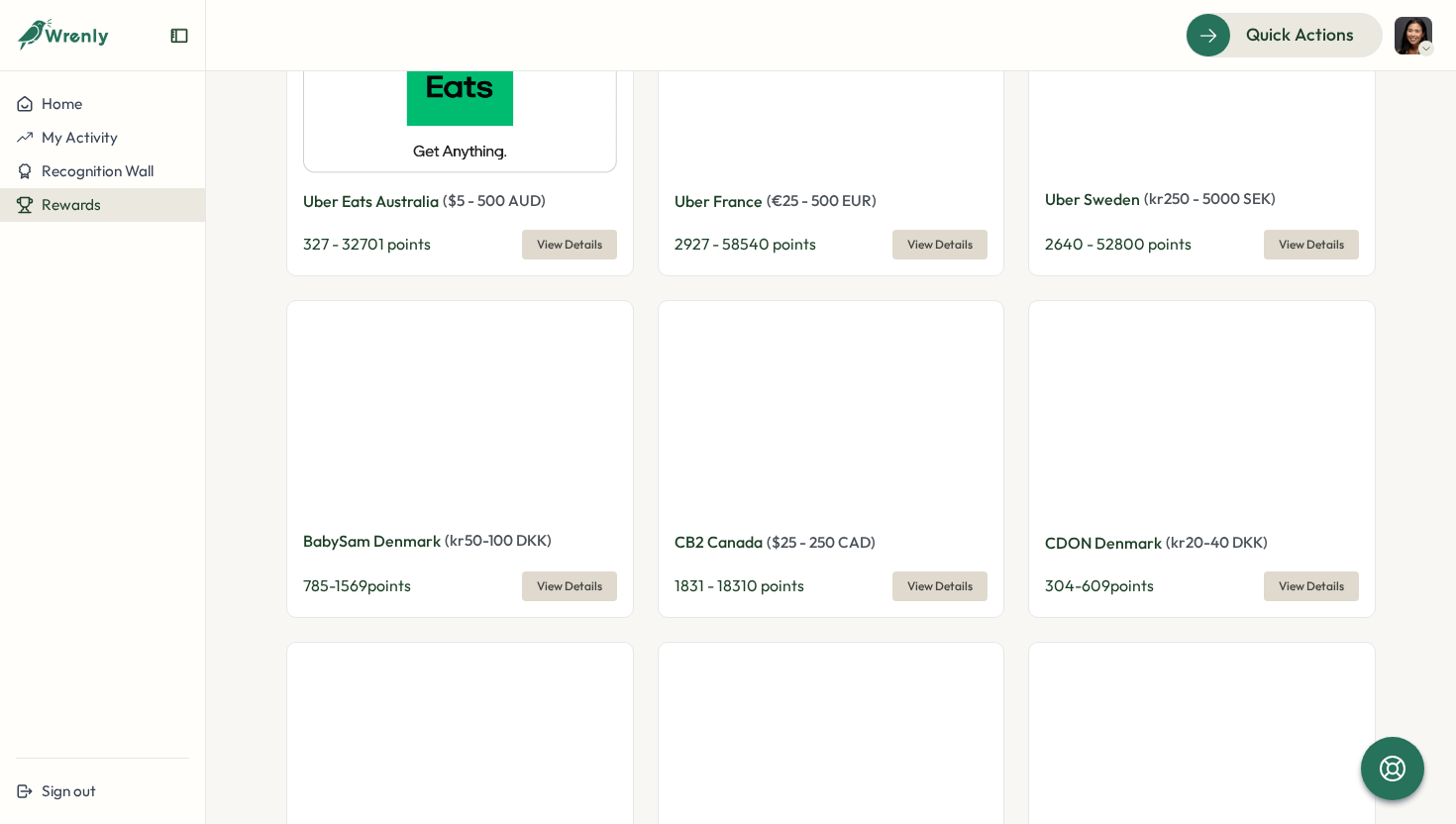 scroll, scrollTop: 8746, scrollLeft: 0, axis: vertical 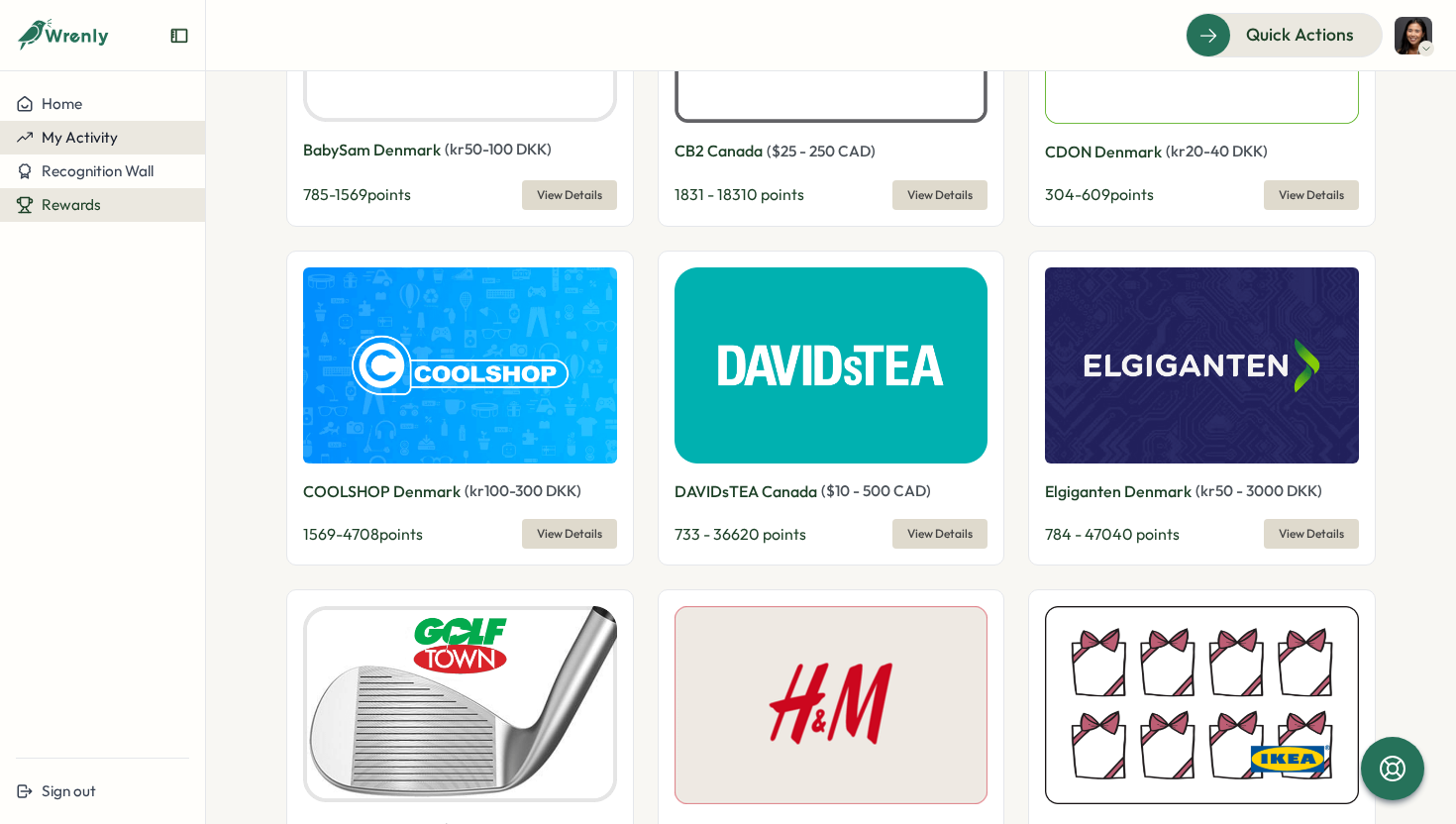 click on "My Activity" at bounding box center [102, 138] 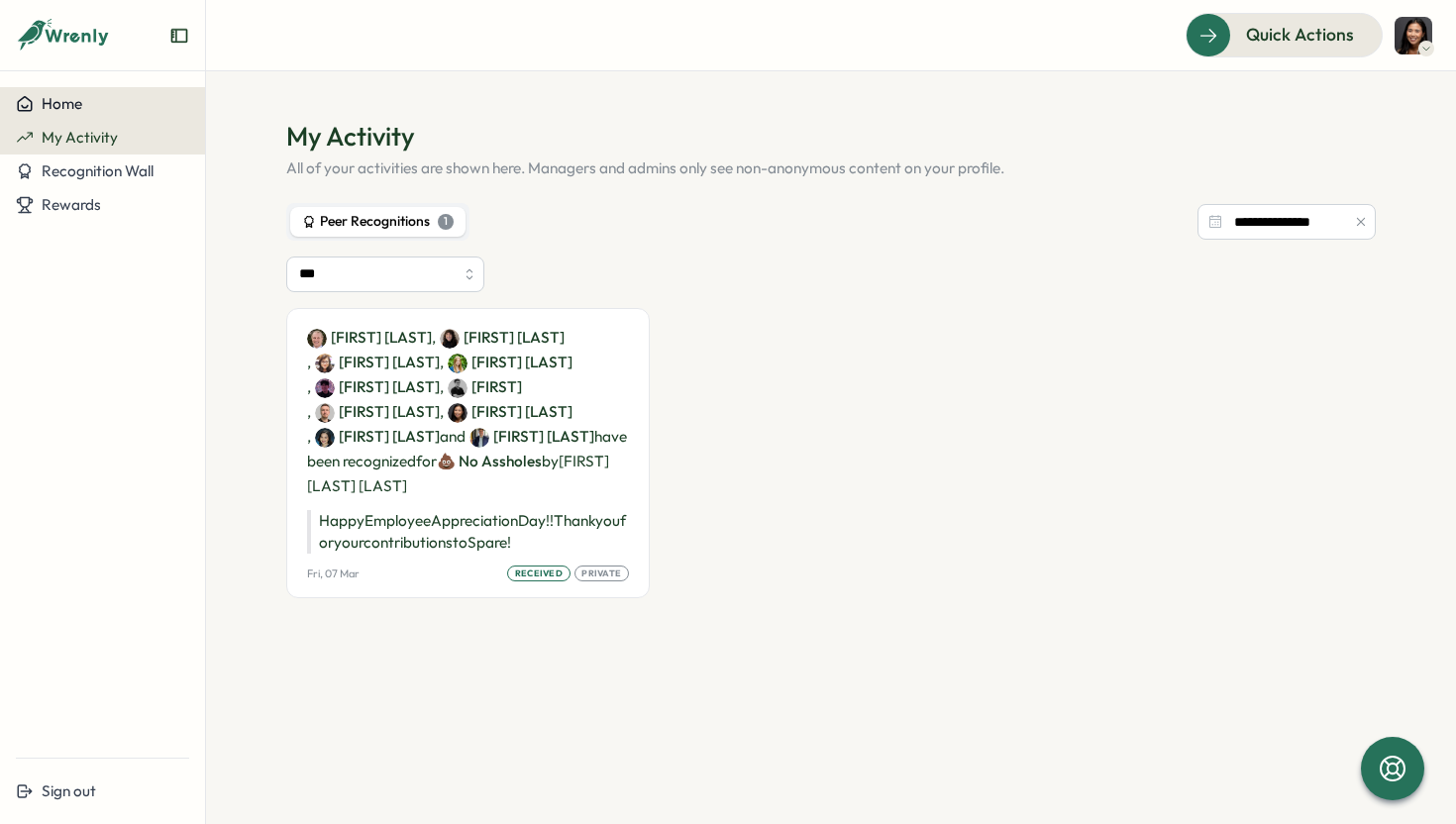 click on "Home" at bounding box center [102, 104] 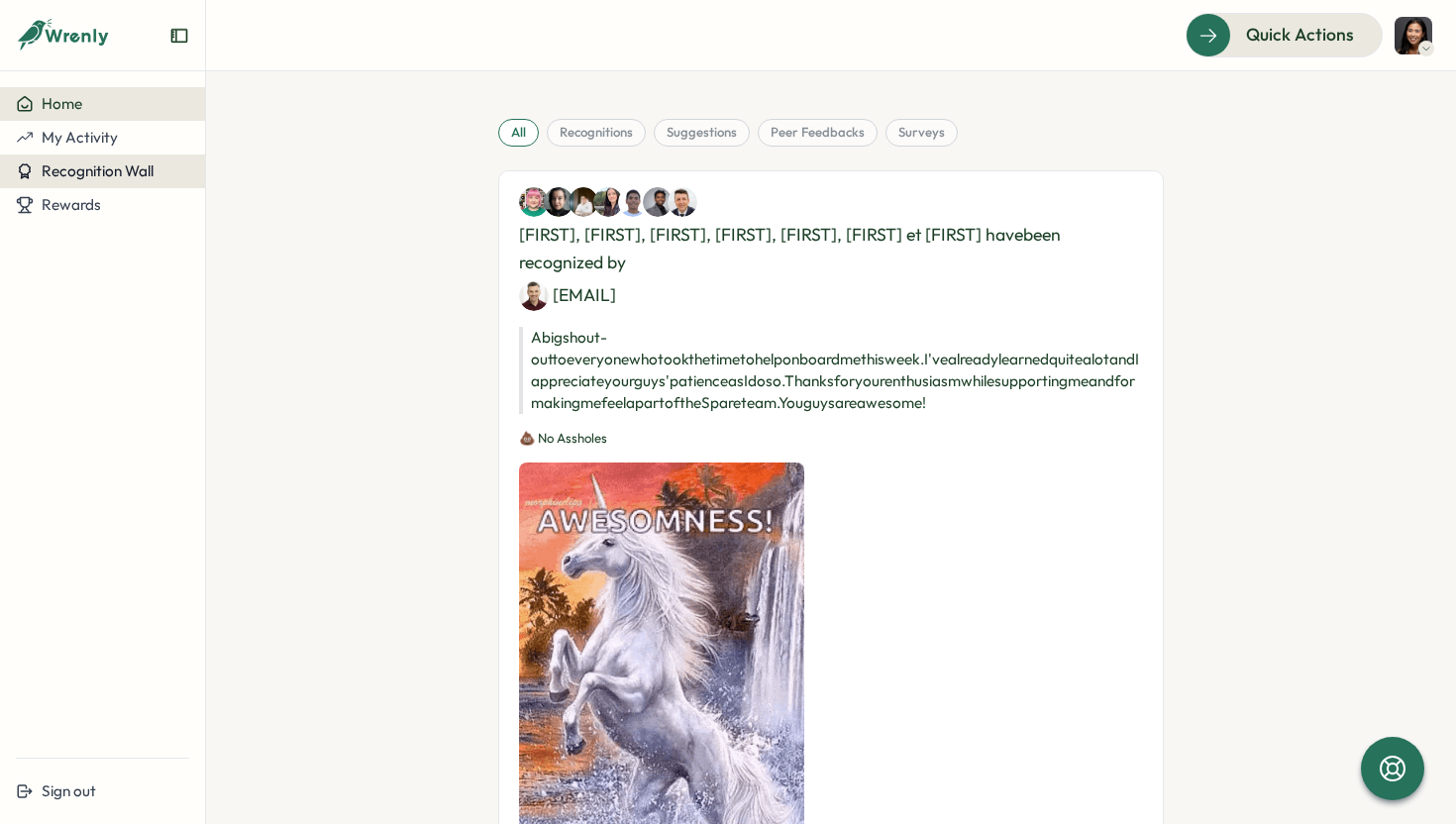 click on "Recognition Wall" at bounding box center (97, 170) 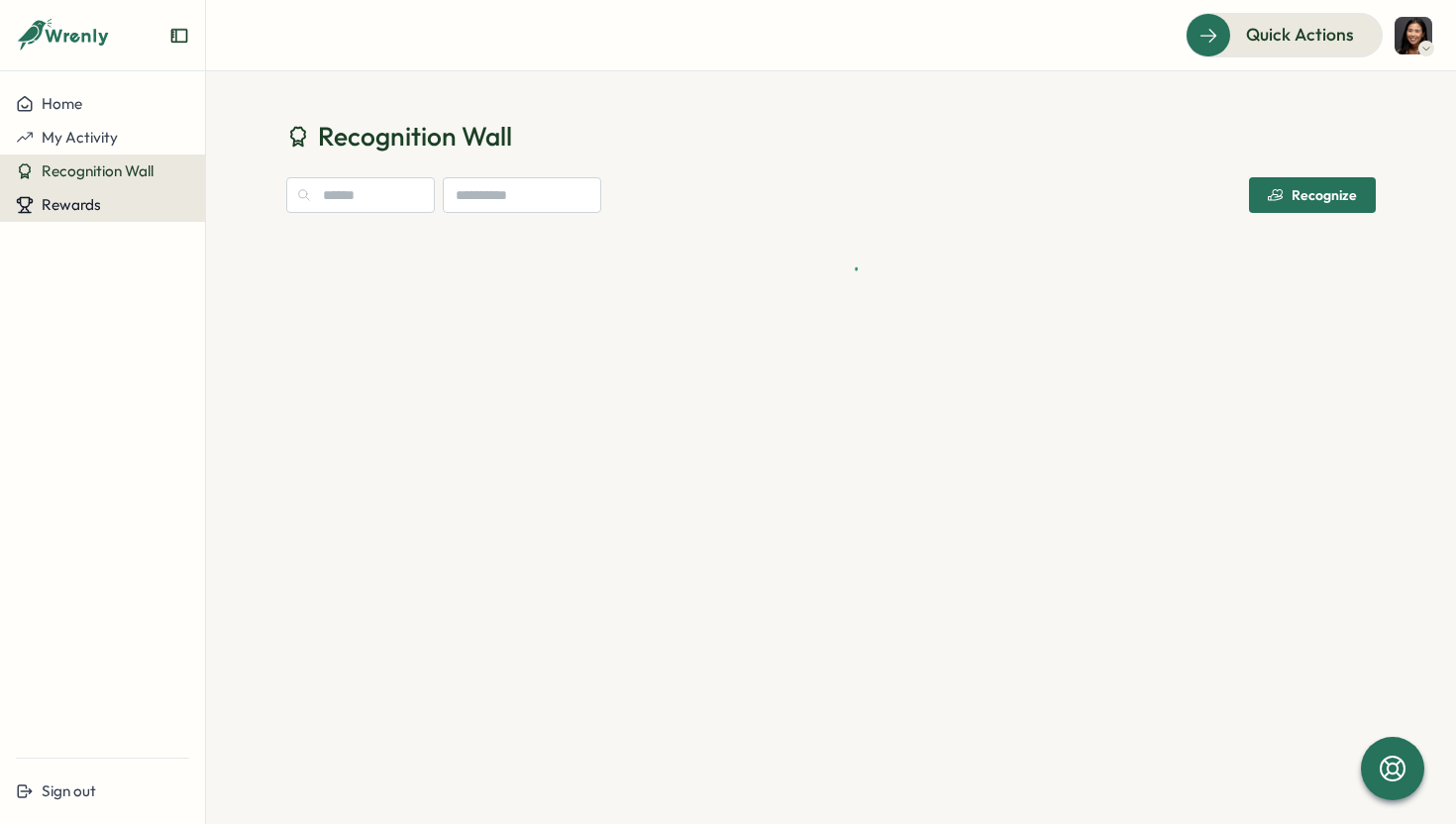 click on "Rewards" at bounding box center [71, 204] 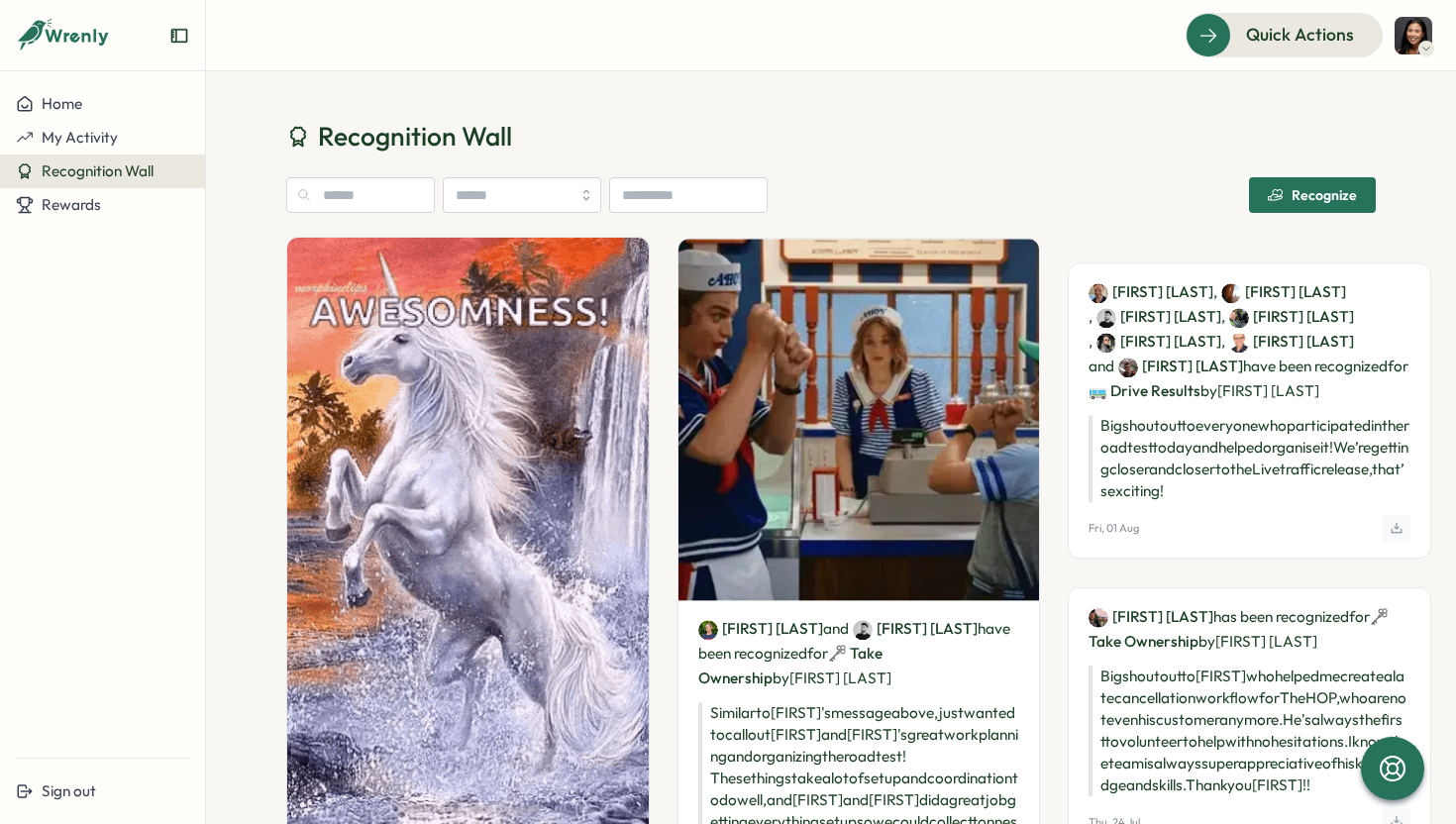 click on "Recognition Wall" at bounding box center (97, 170) 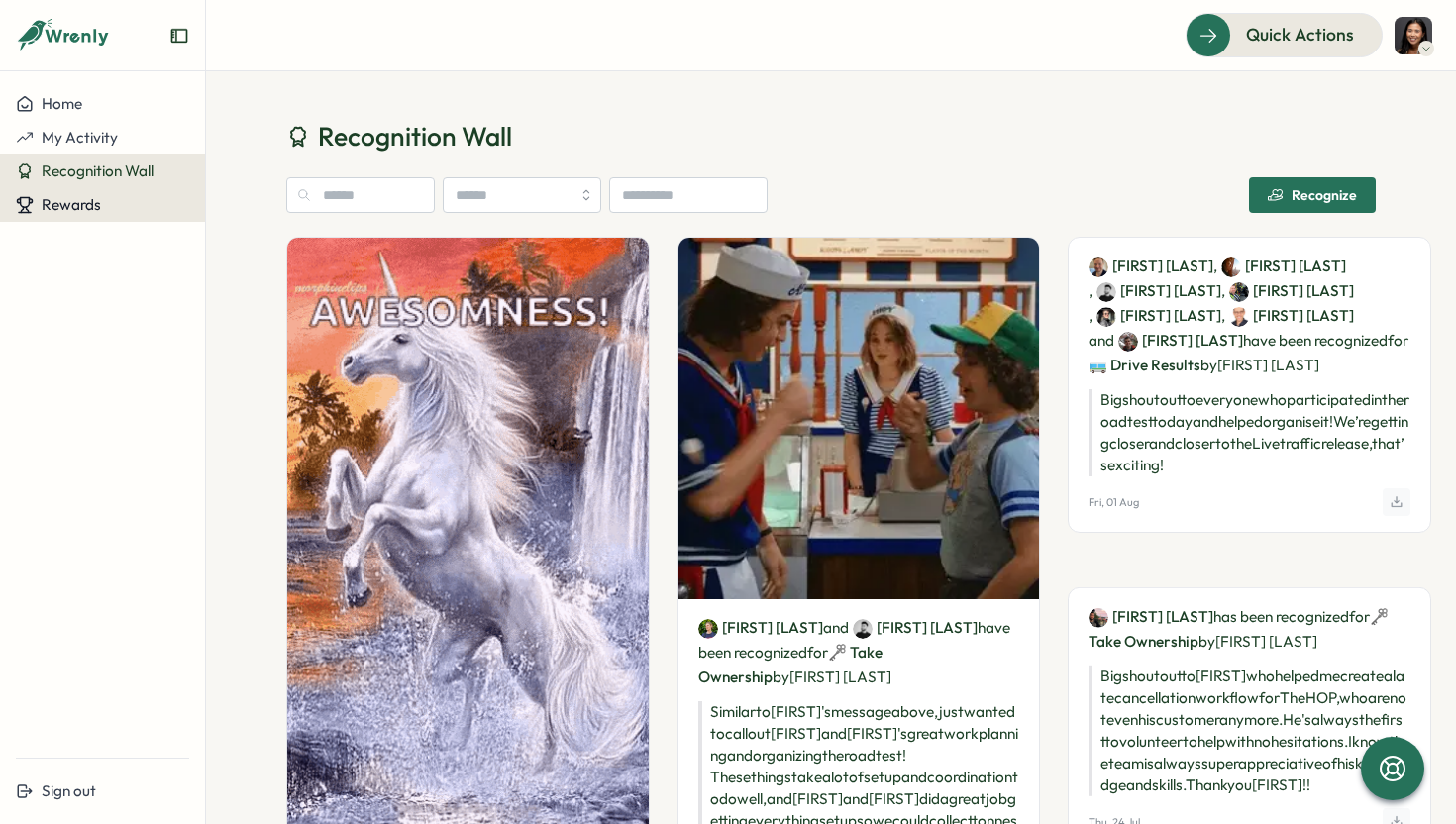 click on "Rewards" at bounding box center (71, 204) 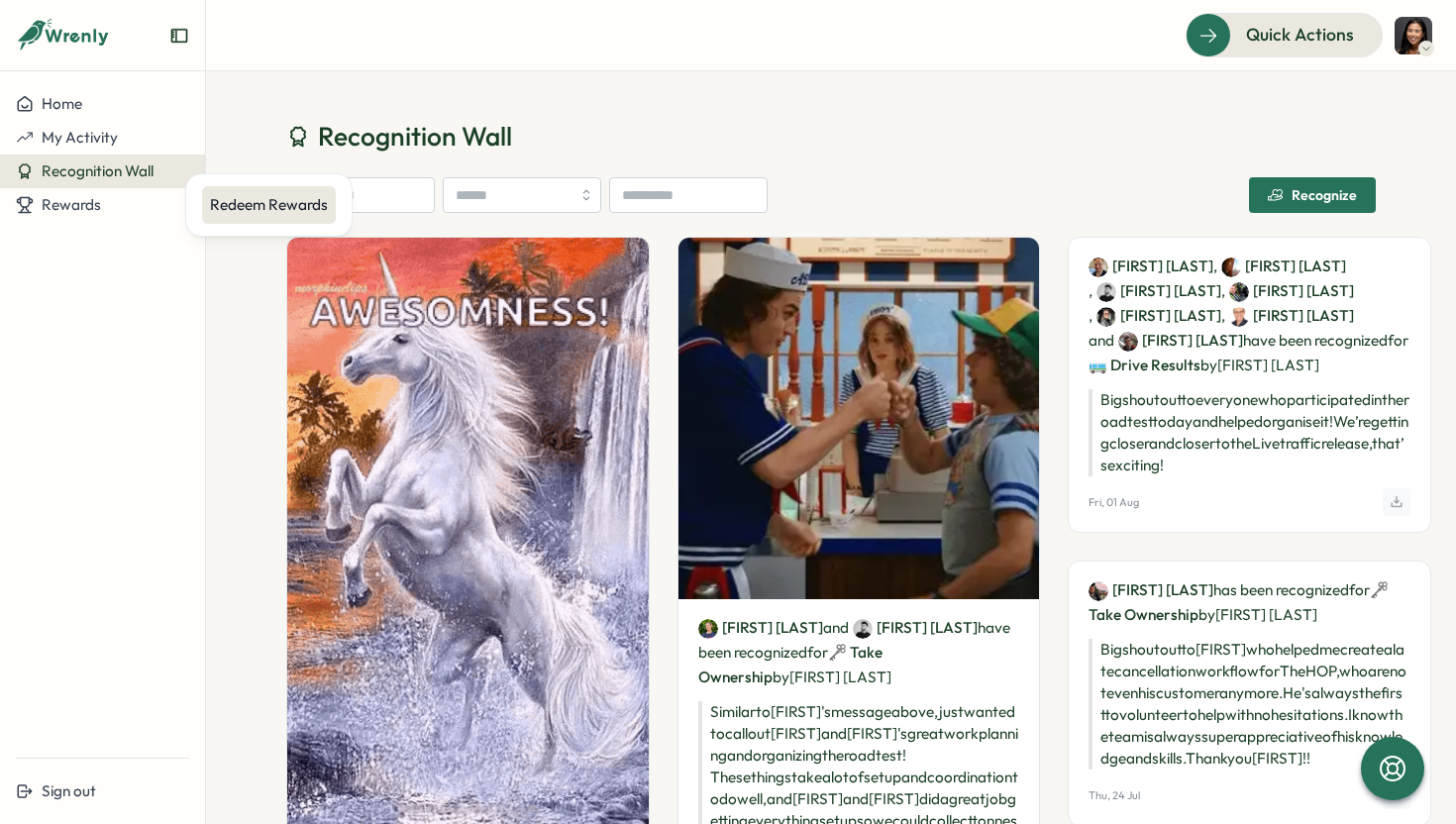 click on "Redeem Rewards" at bounding box center [268, 205] 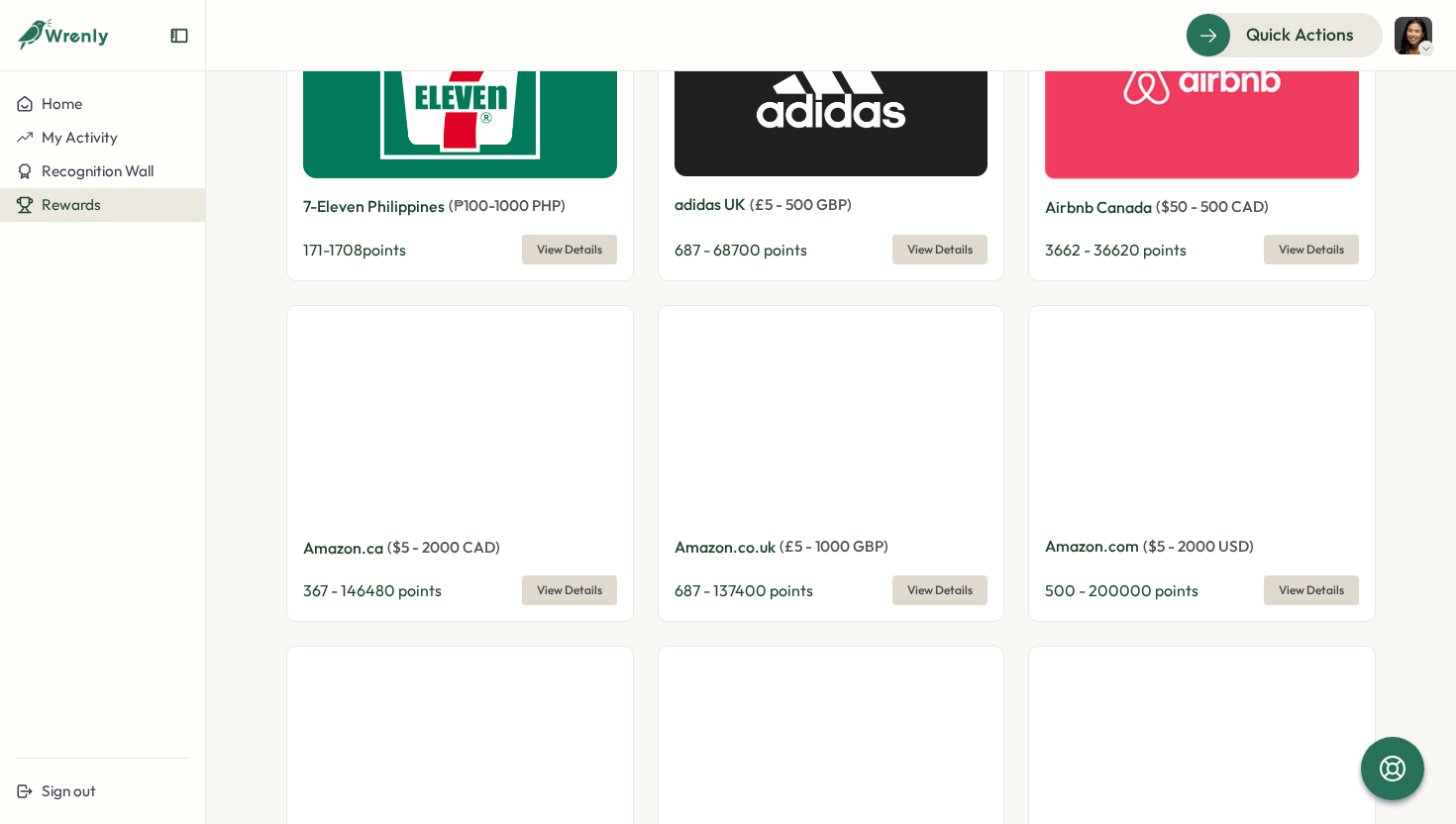 scroll, scrollTop: 2007, scrollLeft: 0, axis: vertical 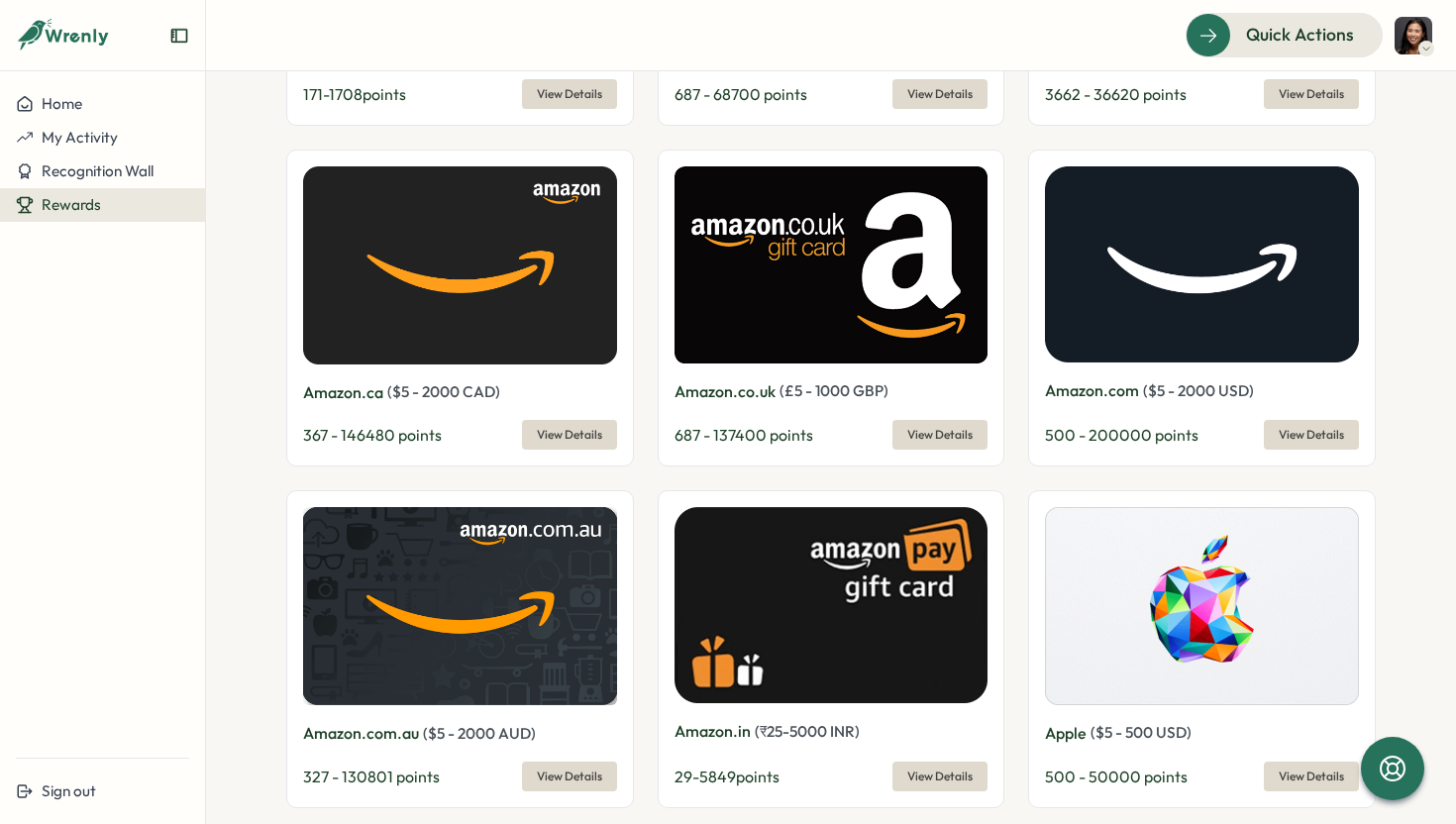 click on "View Details" at bounding box center [570, 435] 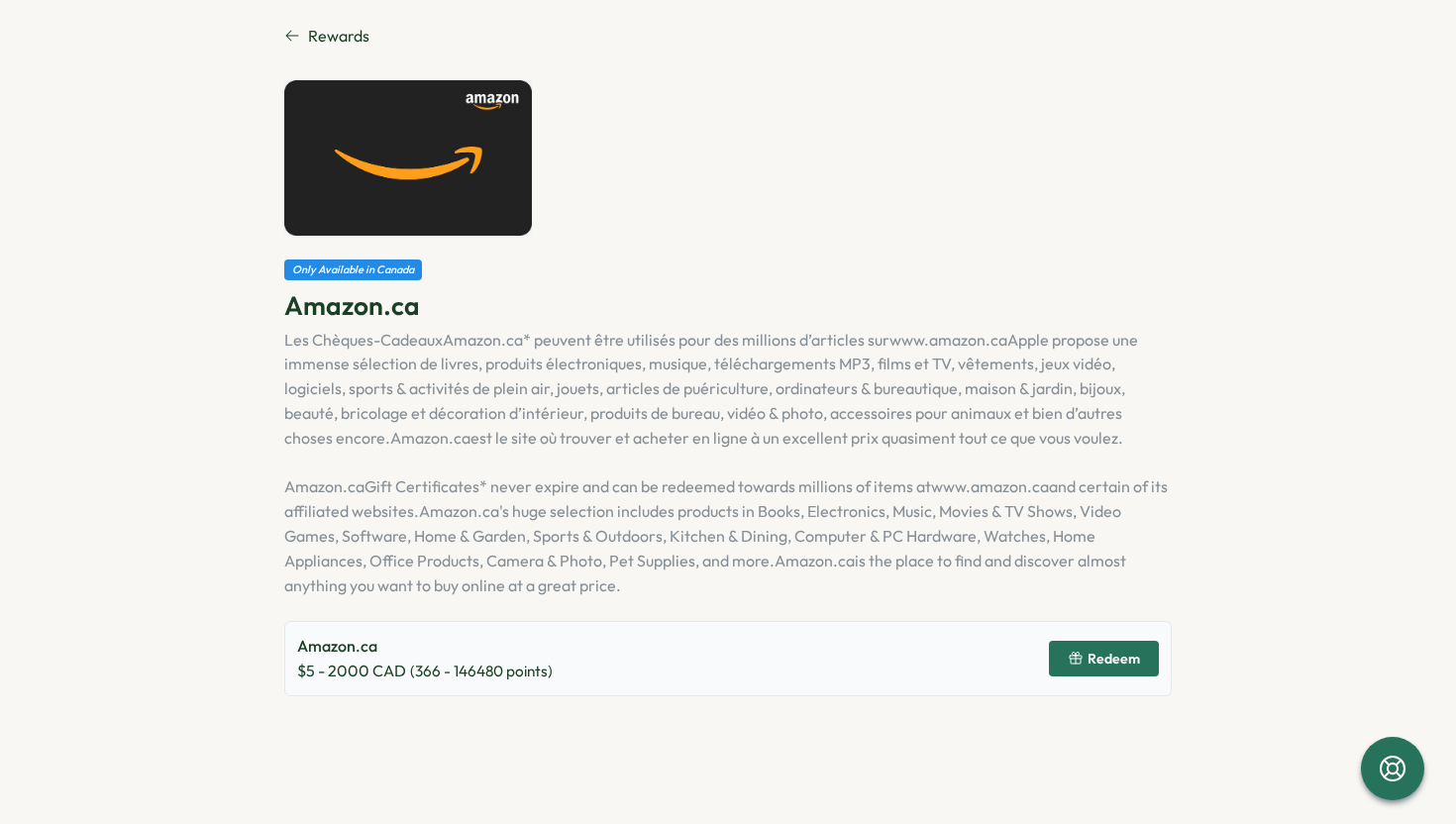 click 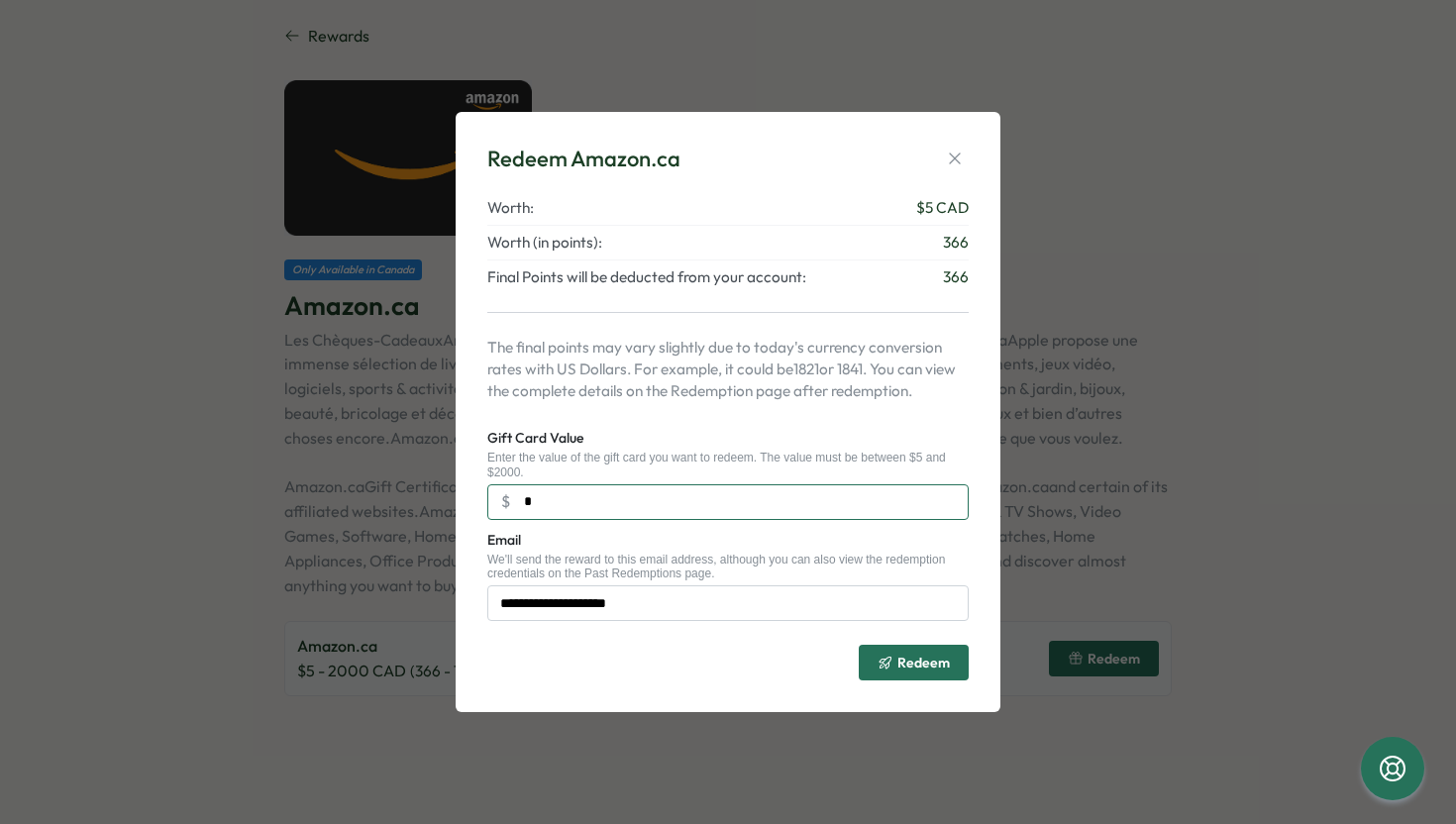 click on "*" at bounding box center [728, 502] 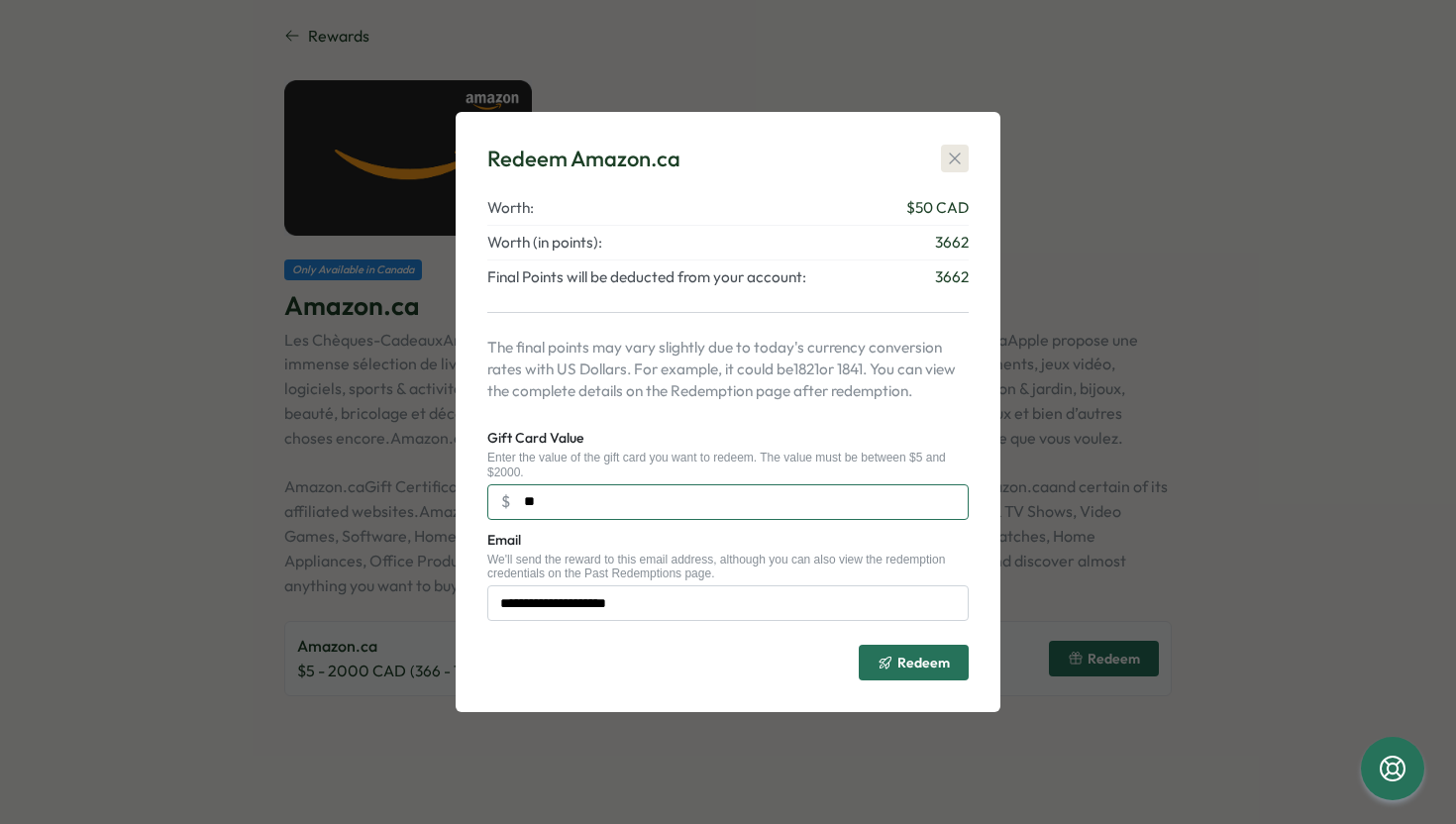 type on "**" 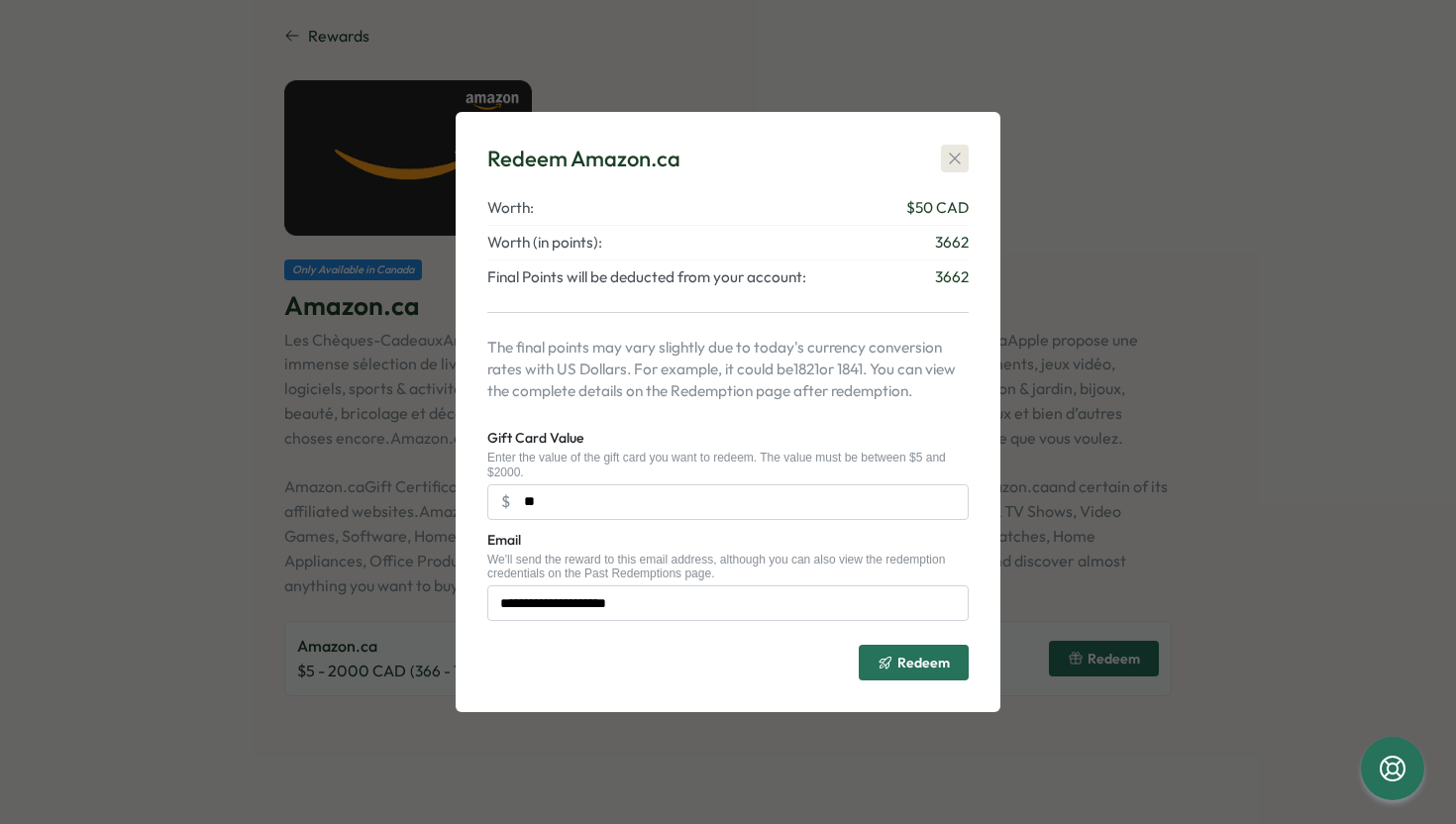 click 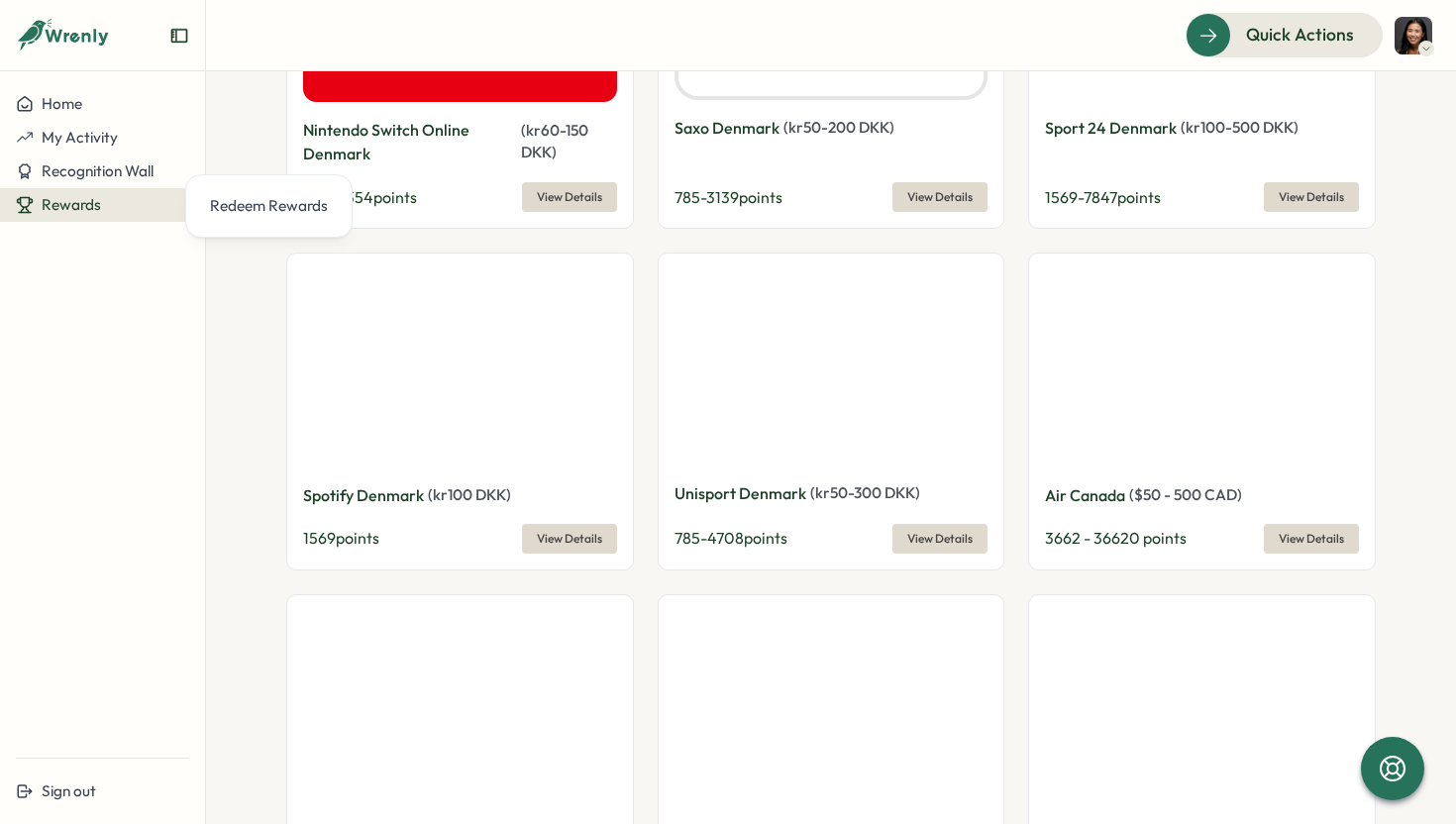 scroll, scrollTop: 10451, scrollLeft: 0, axis: vertical 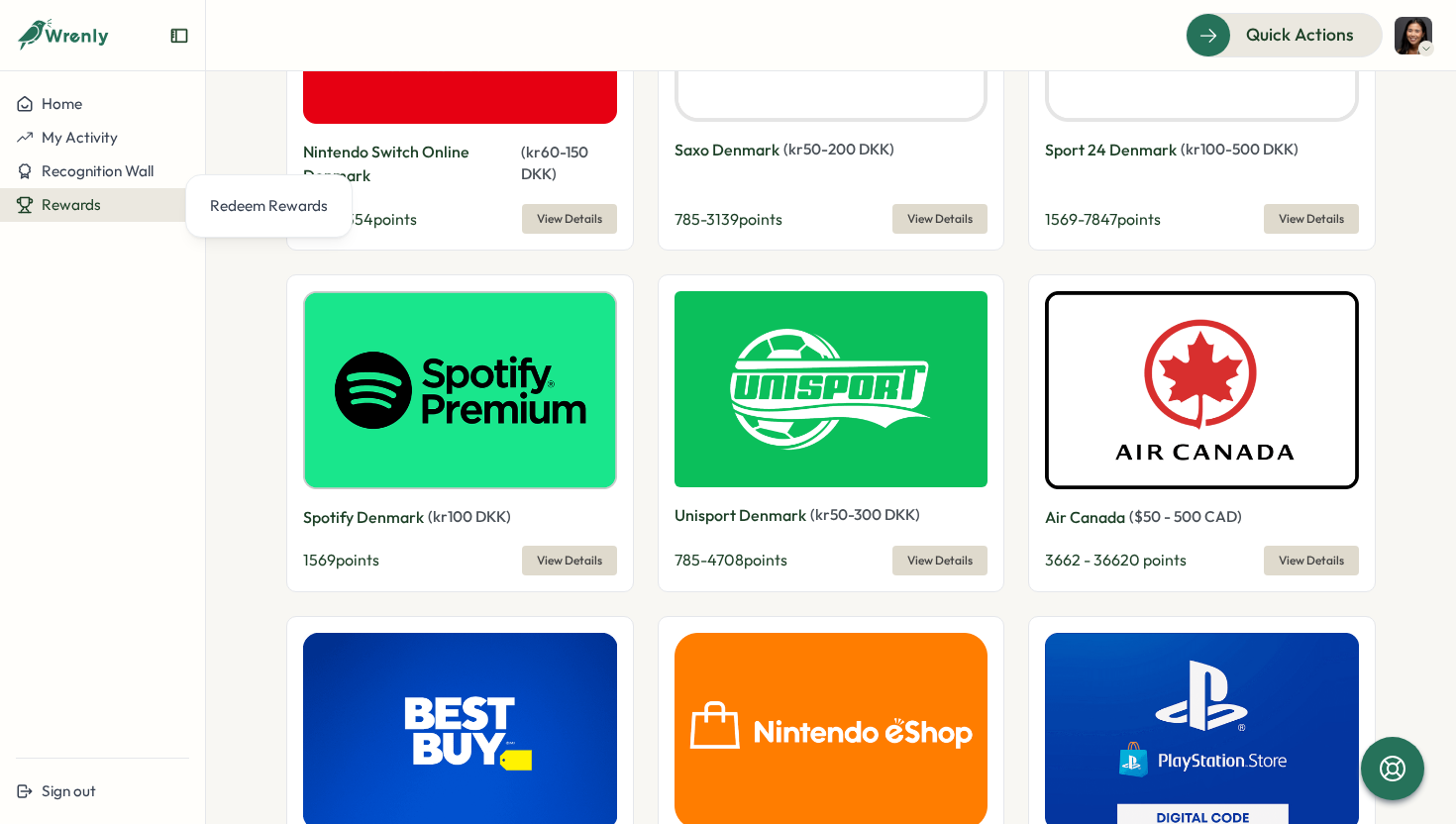 click on "View Details" at bounding box center [1311, 561] 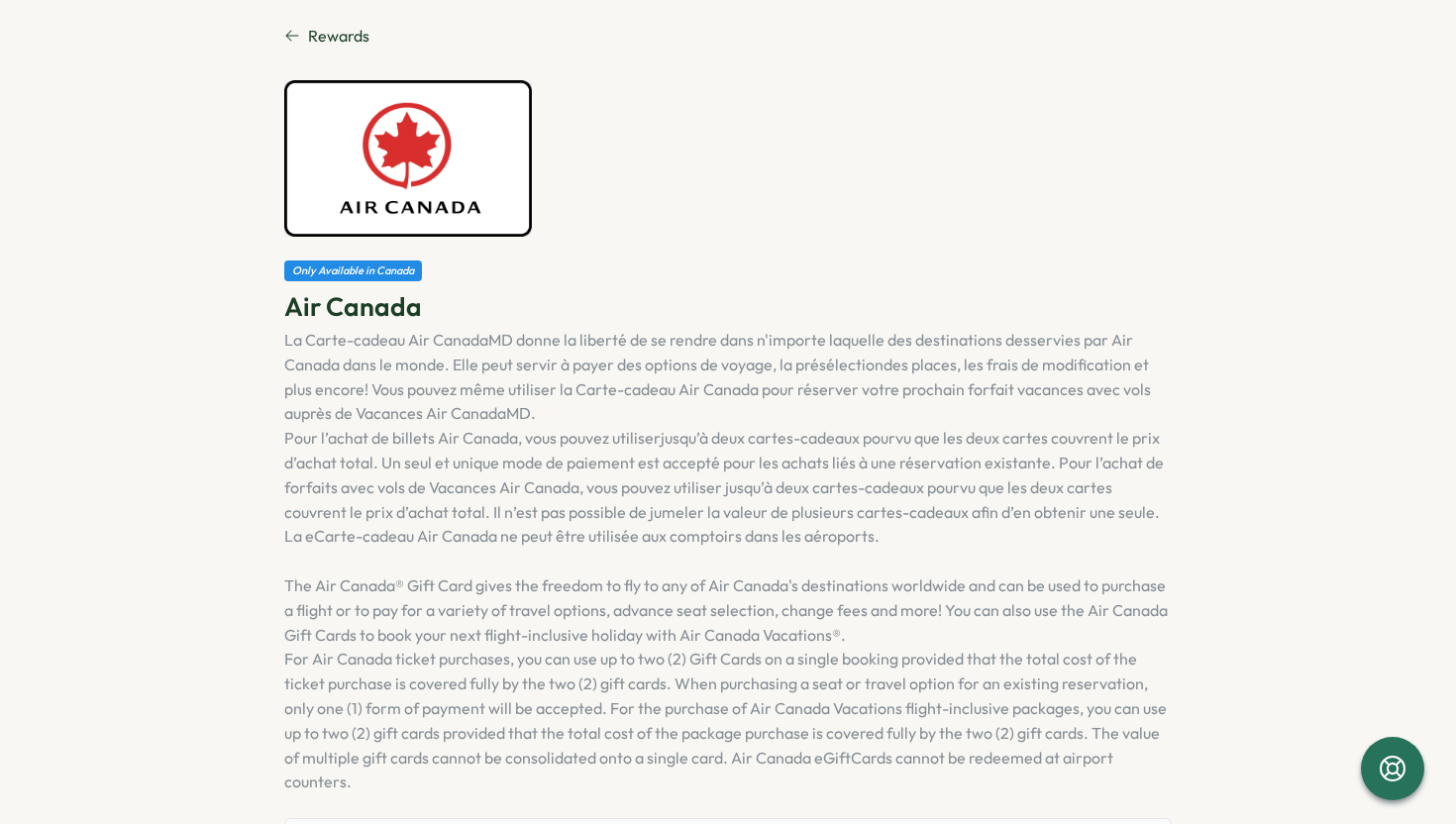scroll, scrollTop: 92, scrollLeft: 0, axis: vertical 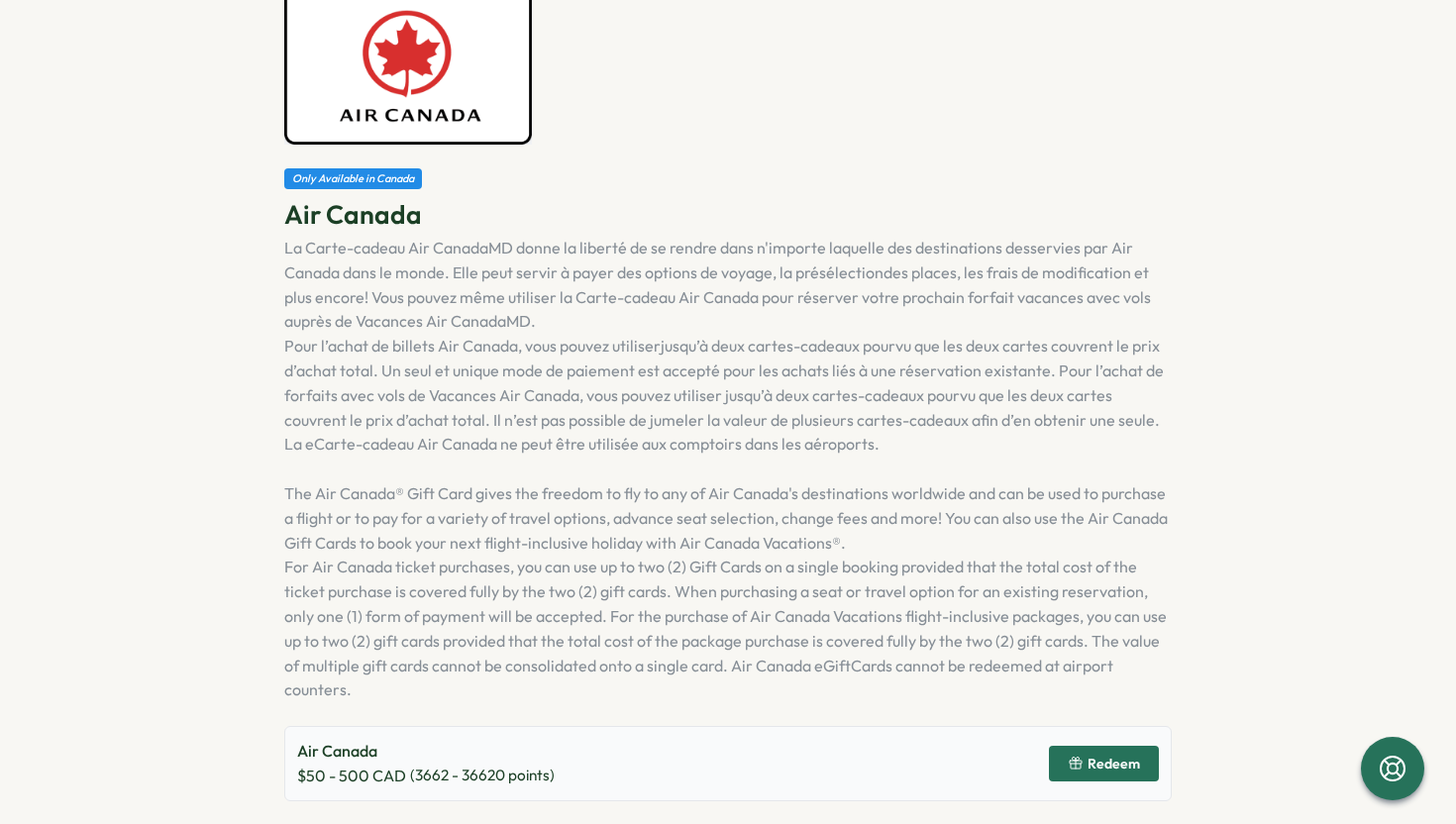 click 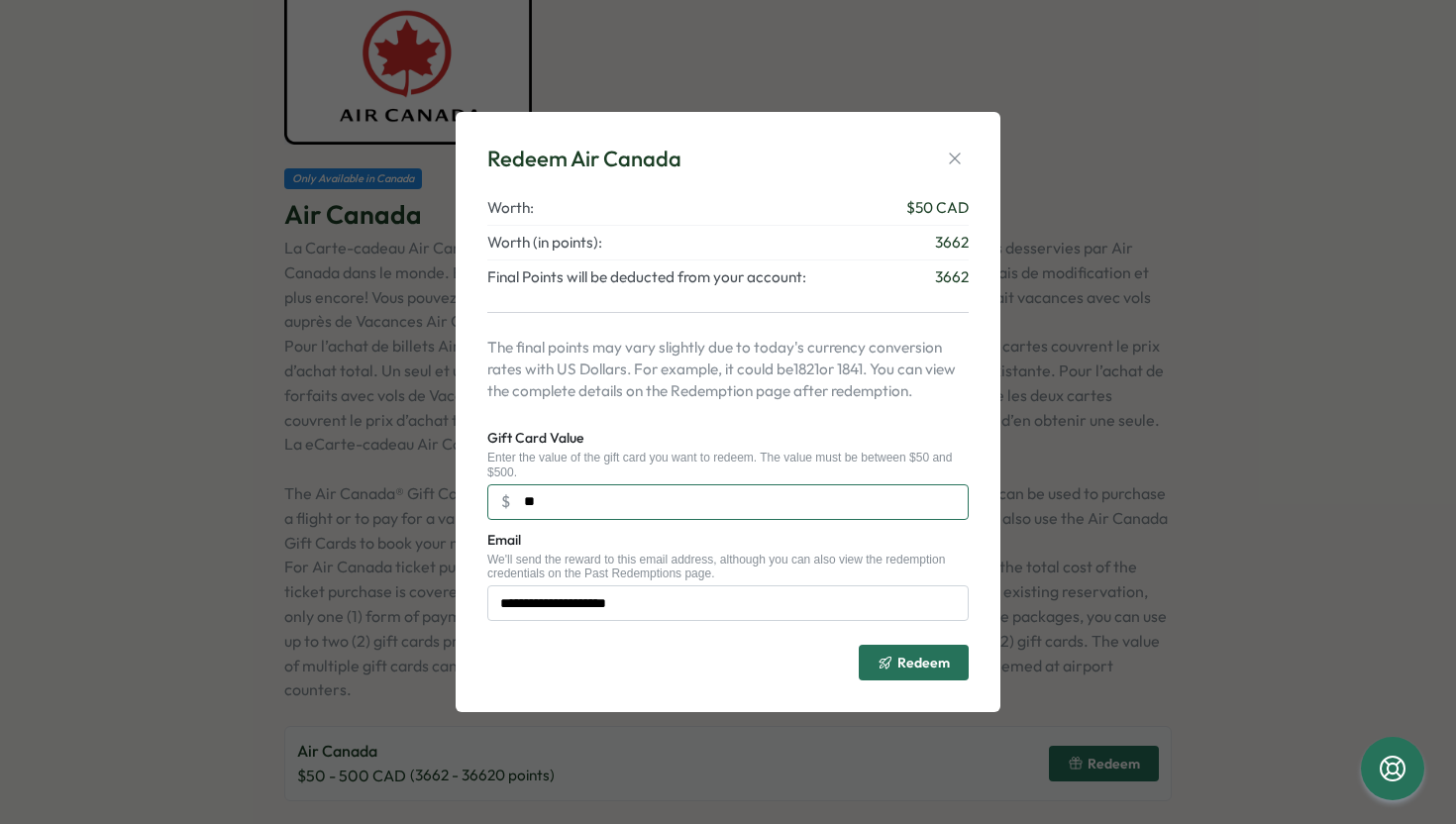 click on "**" at bounding box center [728, 502] 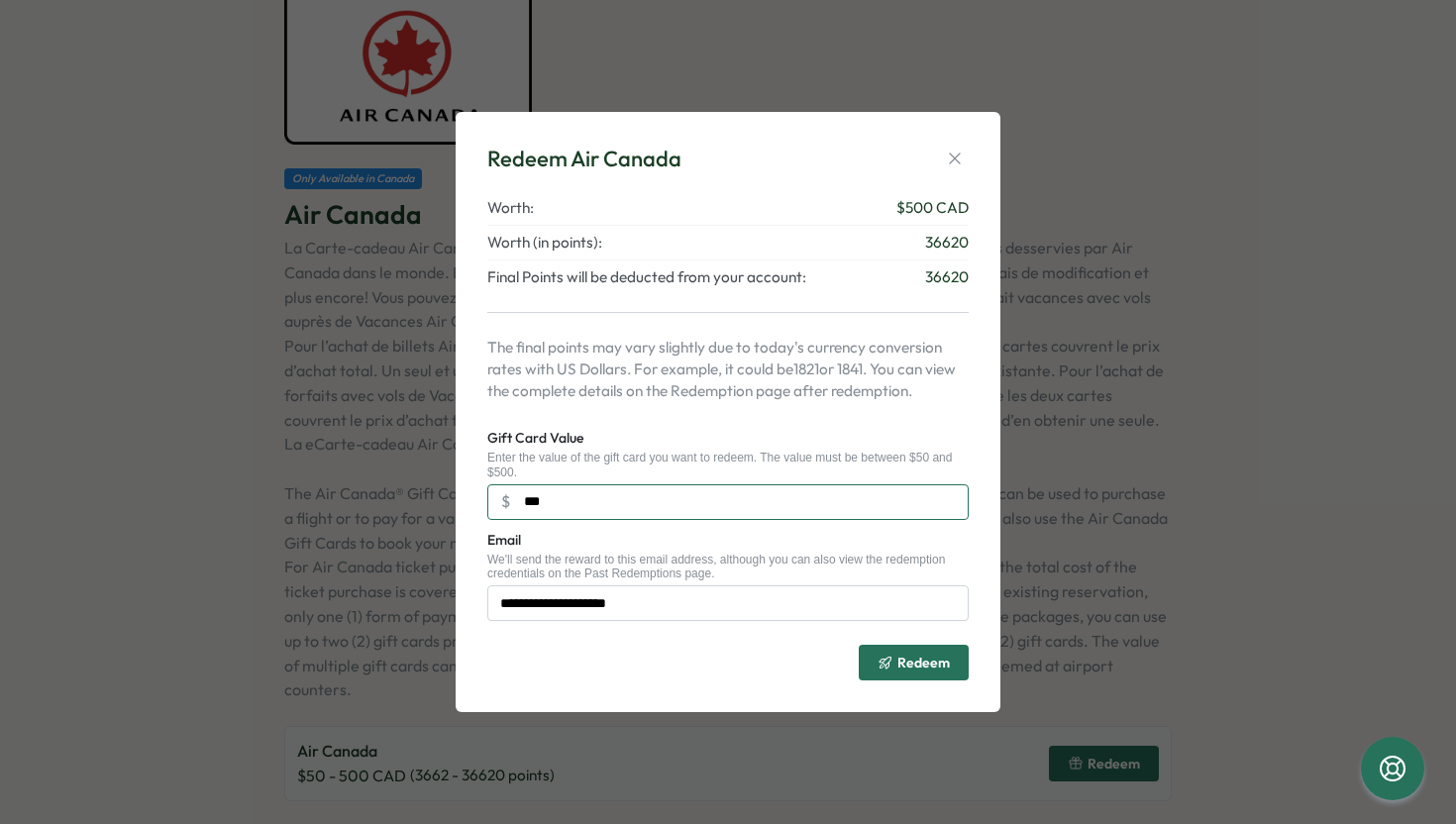 type on "***" 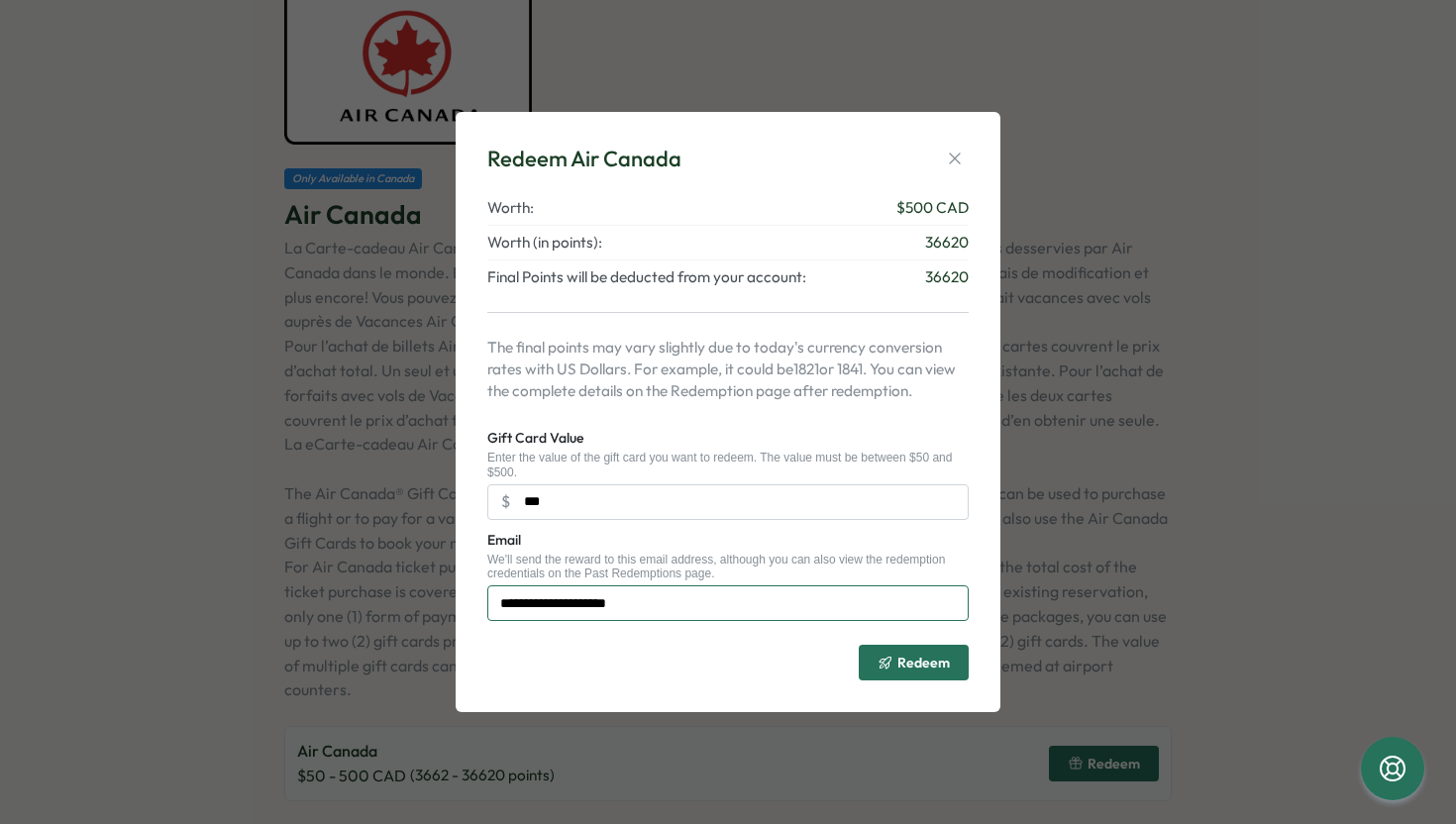click on "**********" at bounding box center (728, 603) 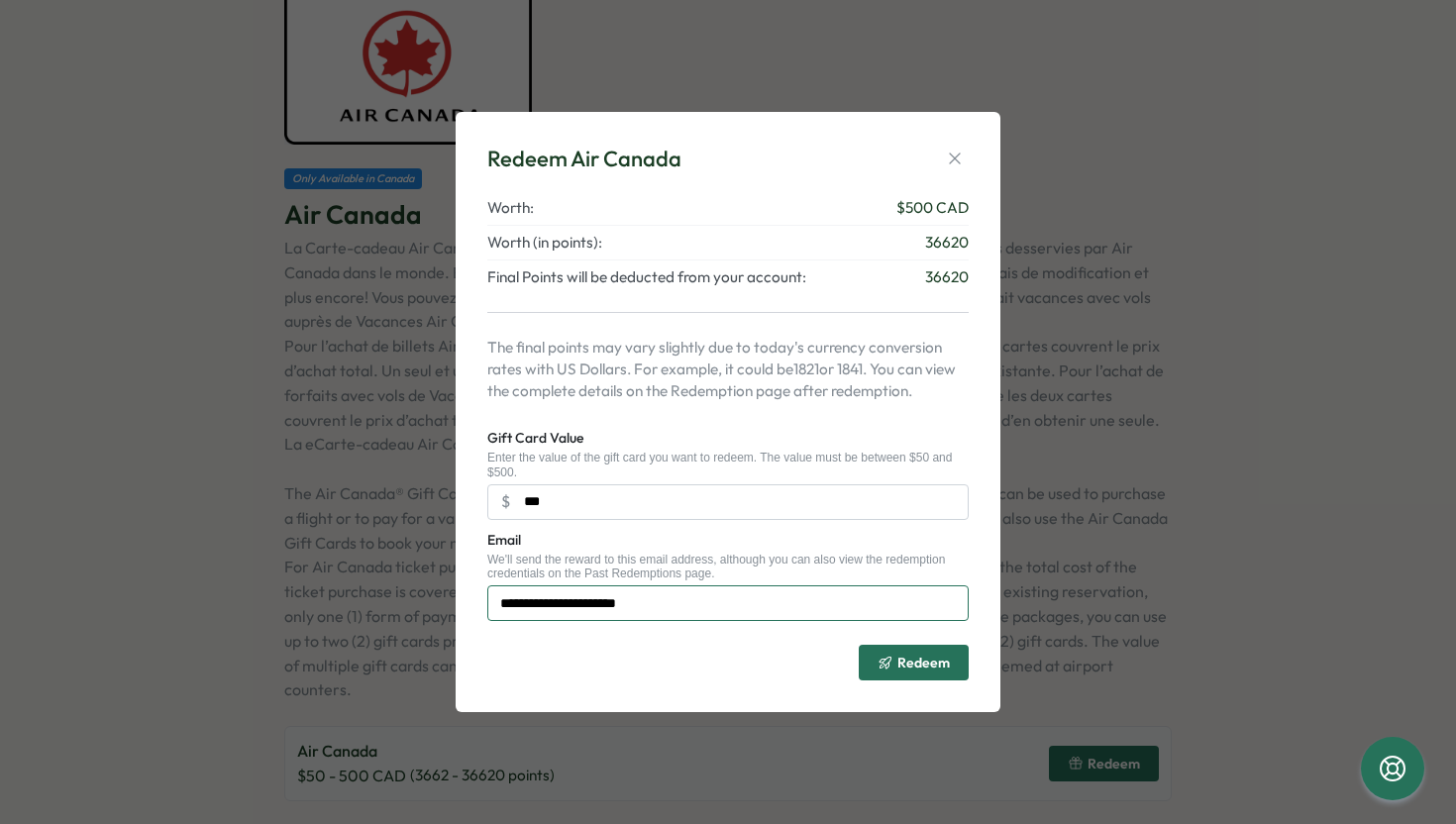 type on "**********" 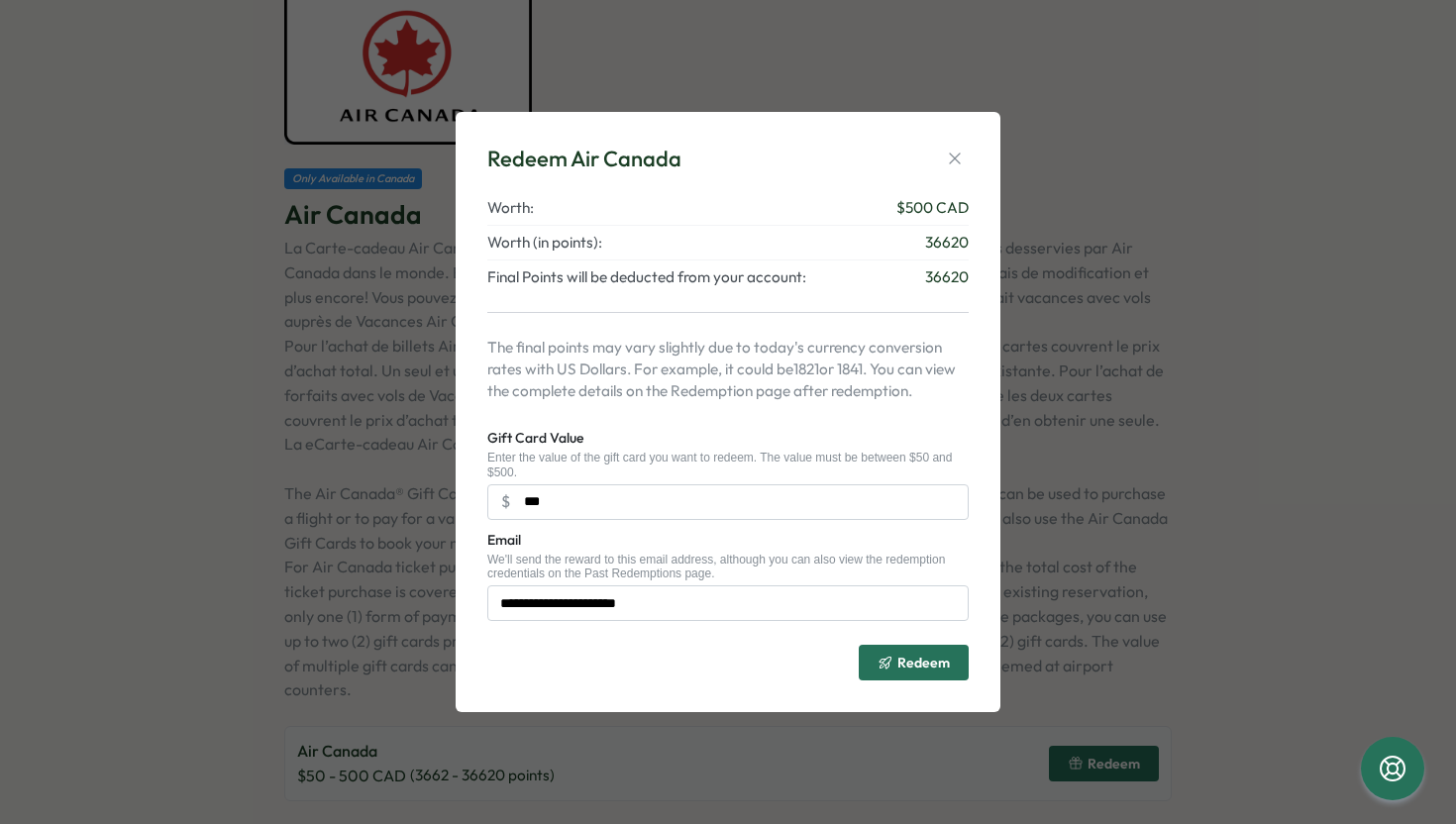 click on "**********" at bounding box center [728, 574] 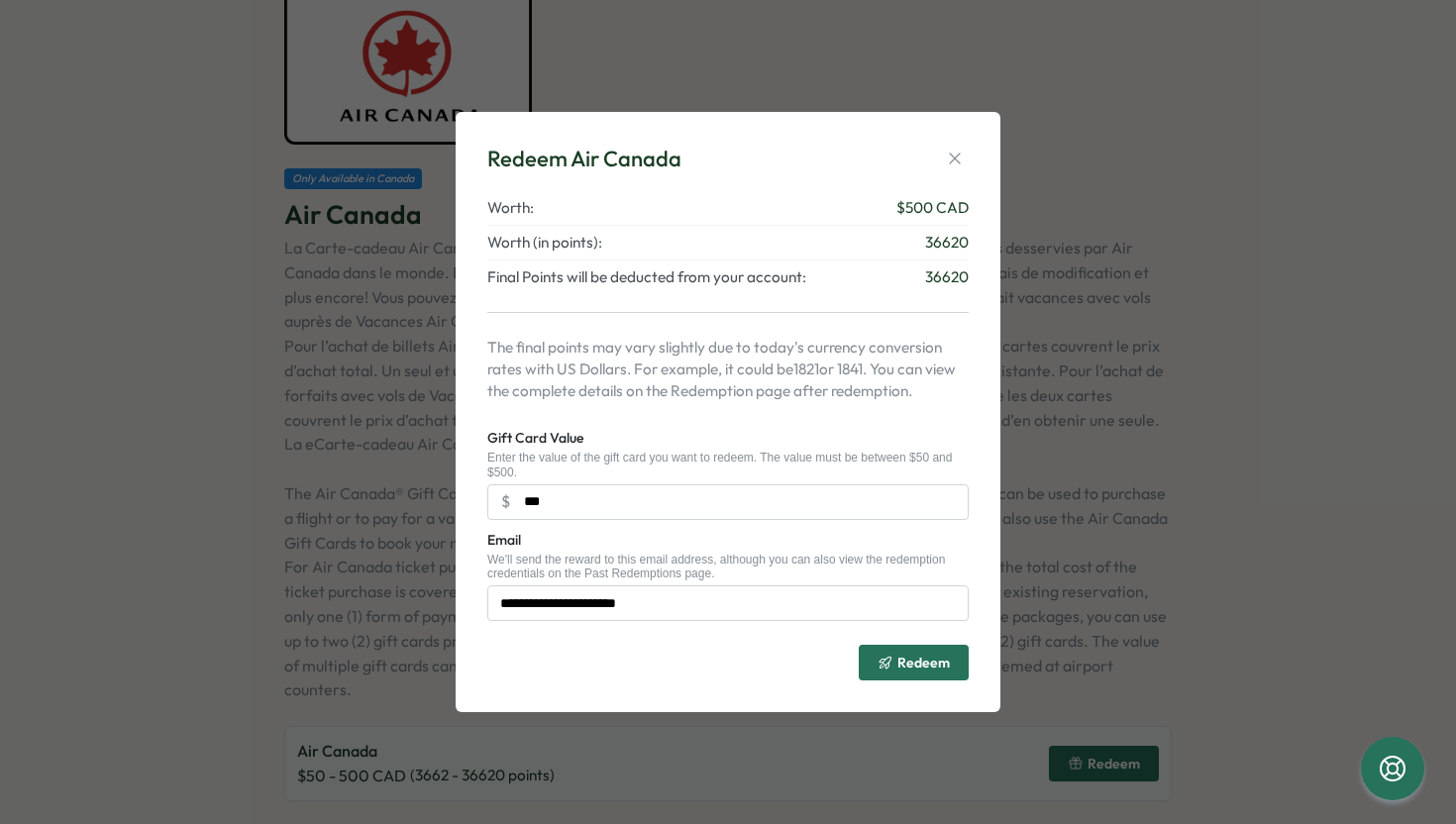 click on "Redeem" at bounding box center (923, 663) 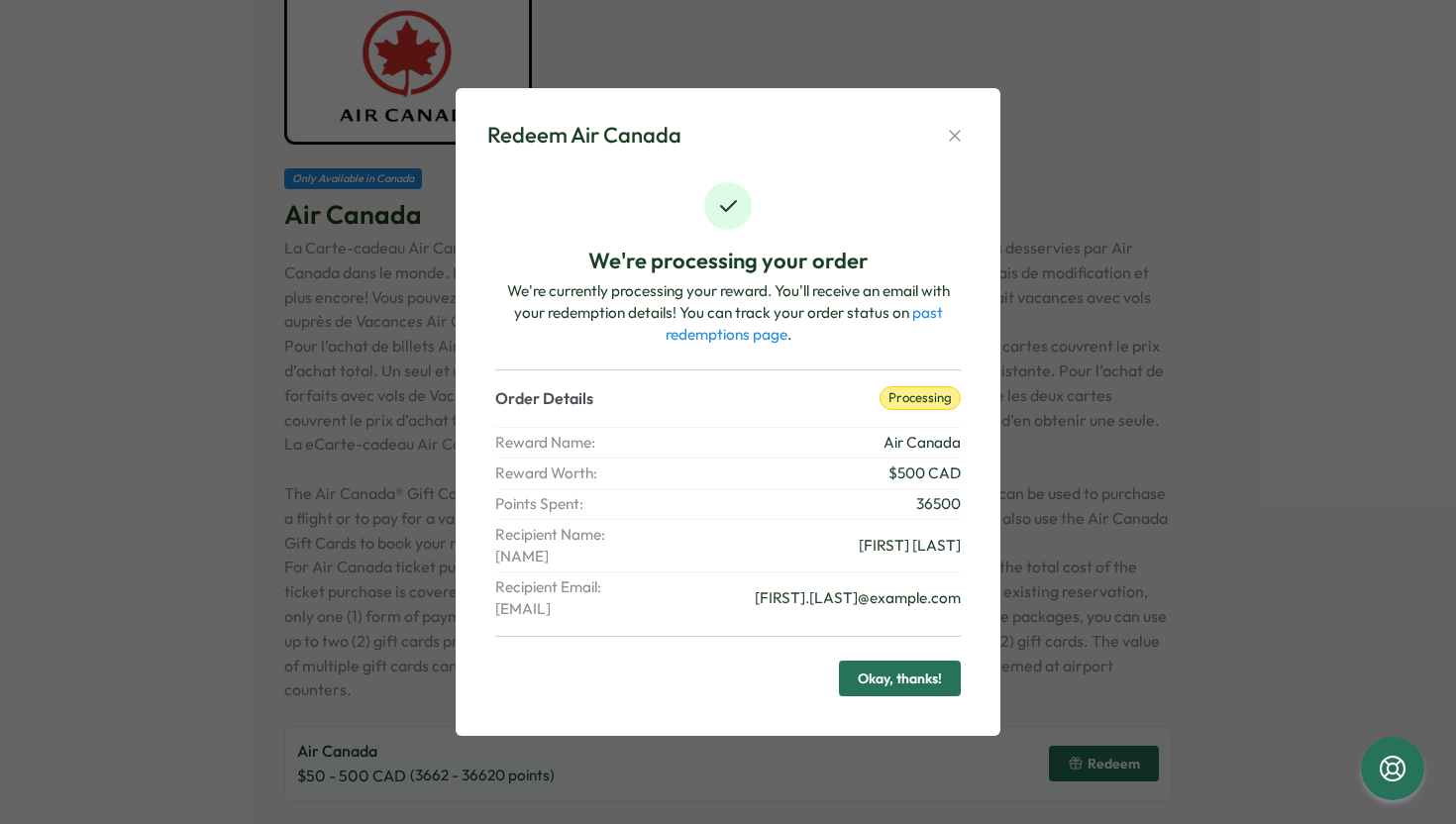 click on "Okay, thanks!" at bounding box center (899, 678) 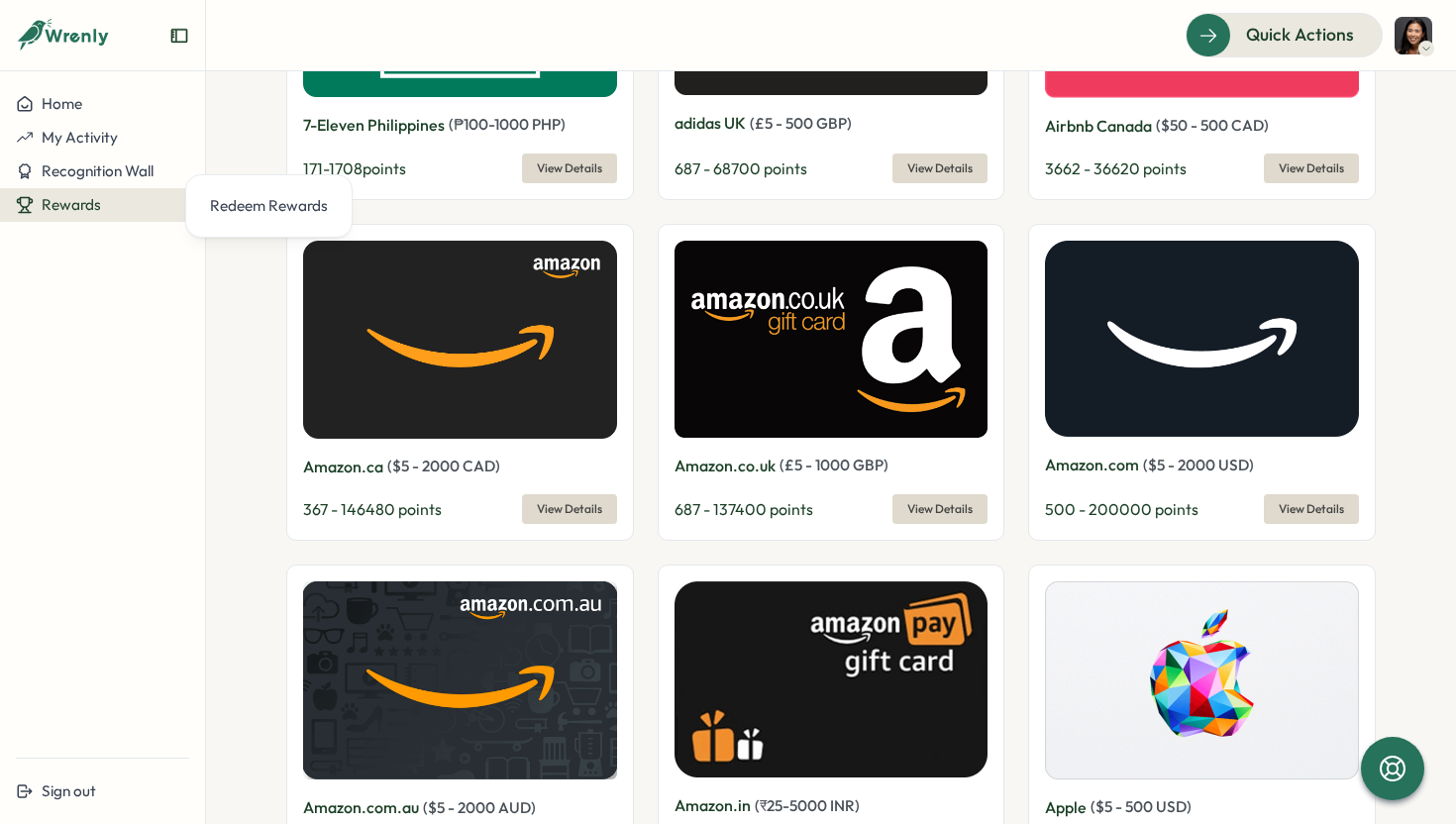 scroll, scrollTop: 1949, scrollLeft: 0, axis: vertical 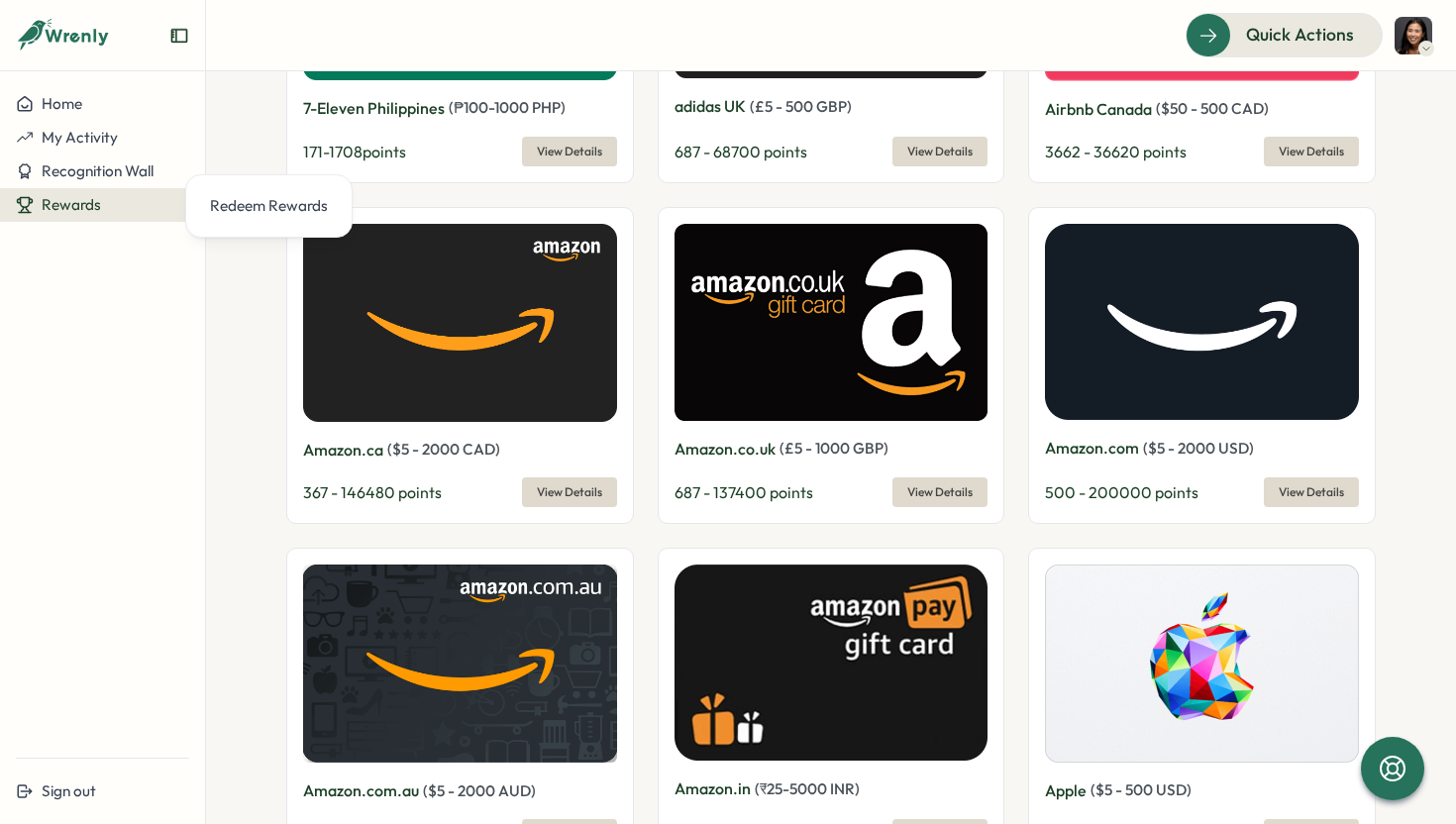 click on "View Details" at bounding box center [570, 492] 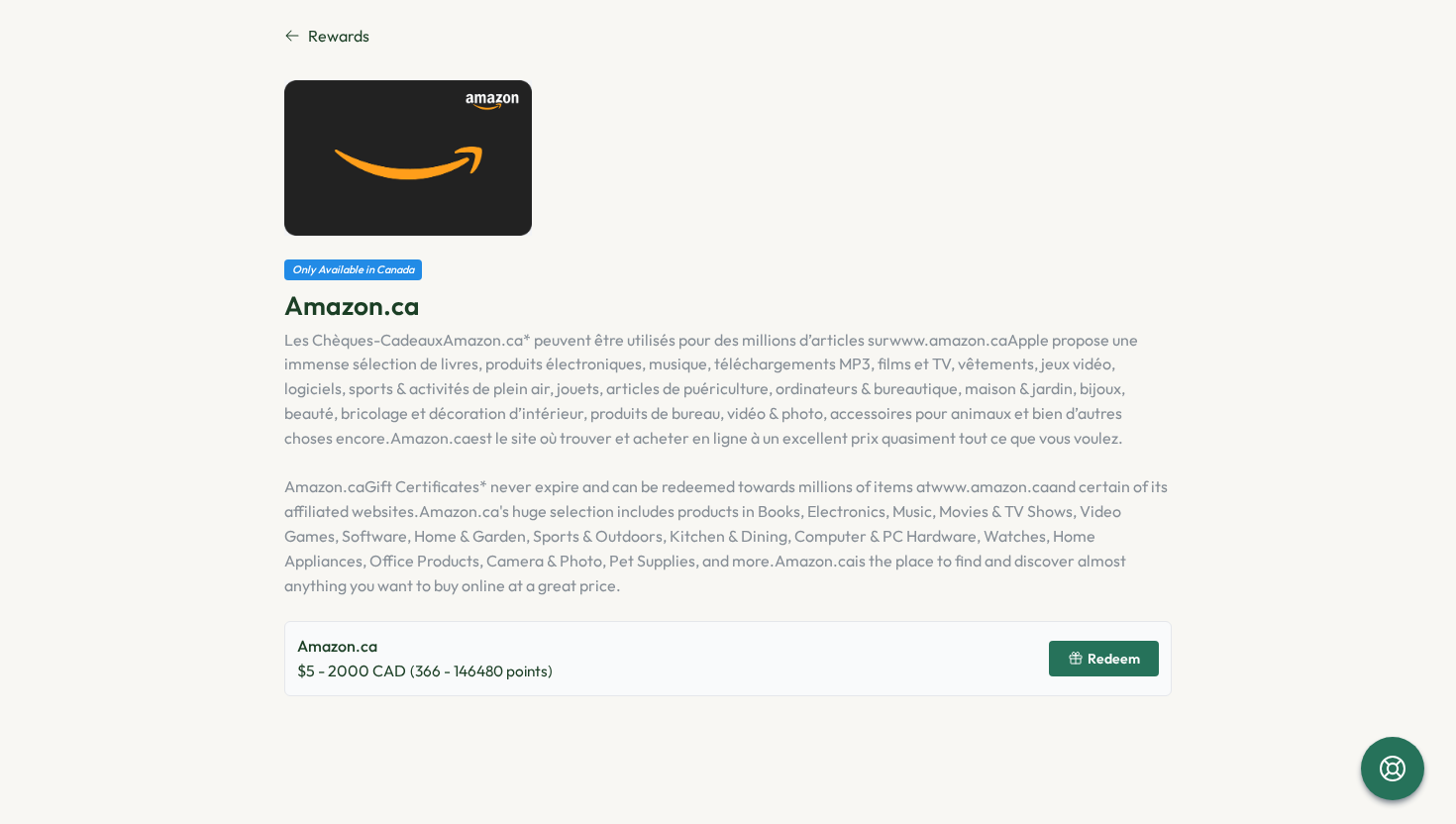 click on "Redeem" at bounding box center (1113, 659) 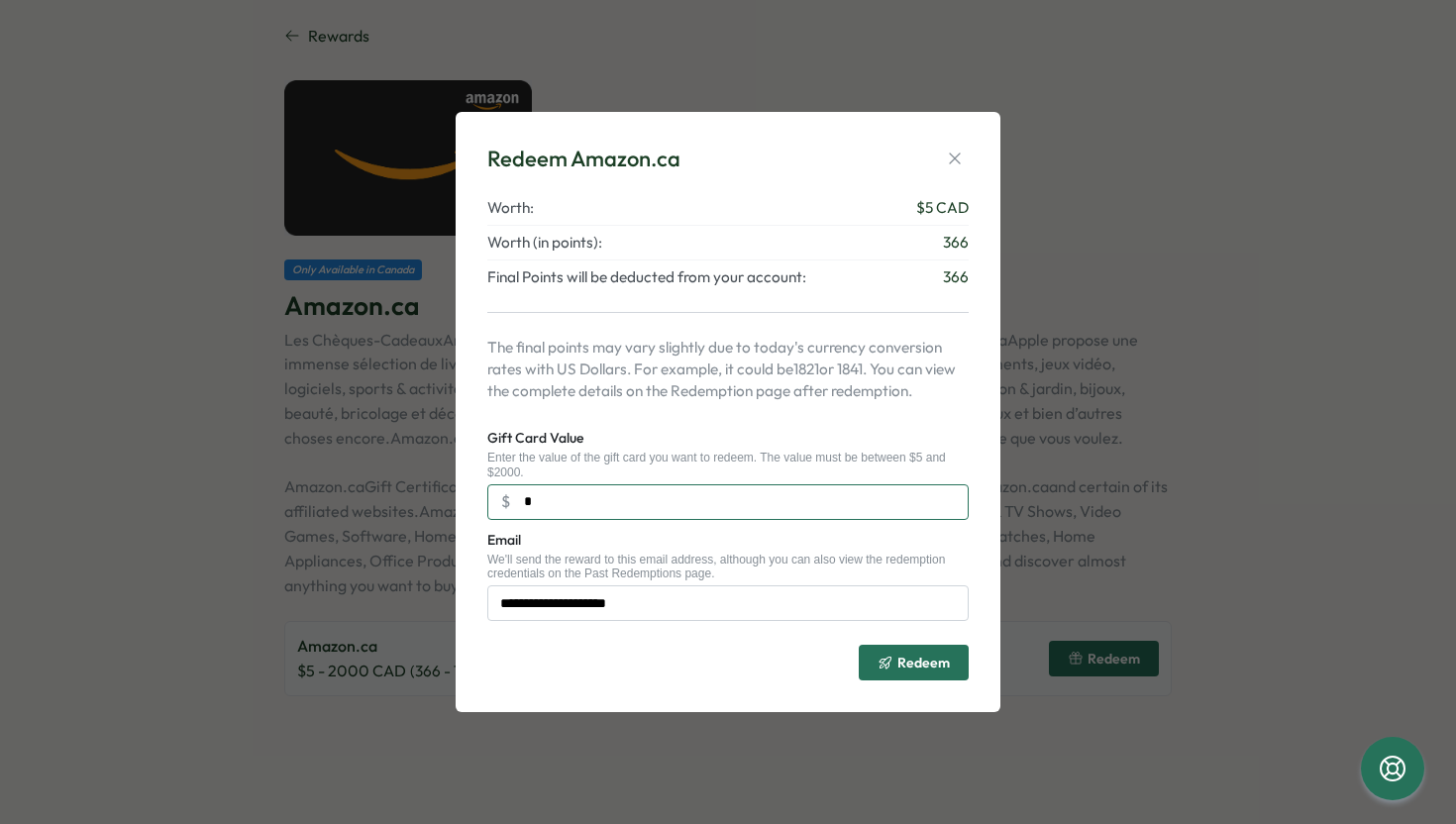 click on "*" at bounding box center [728, 502] 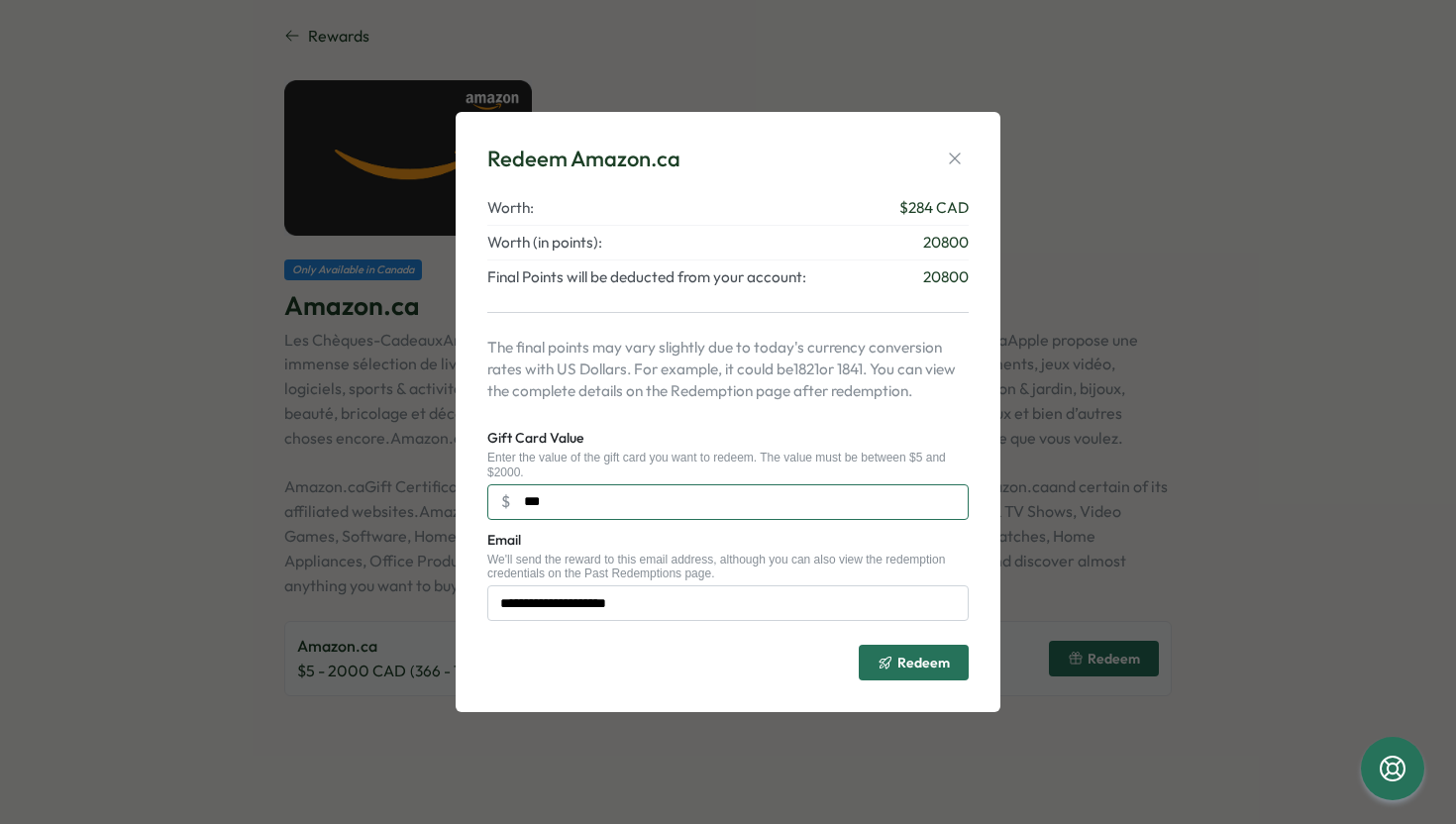 type on "***" 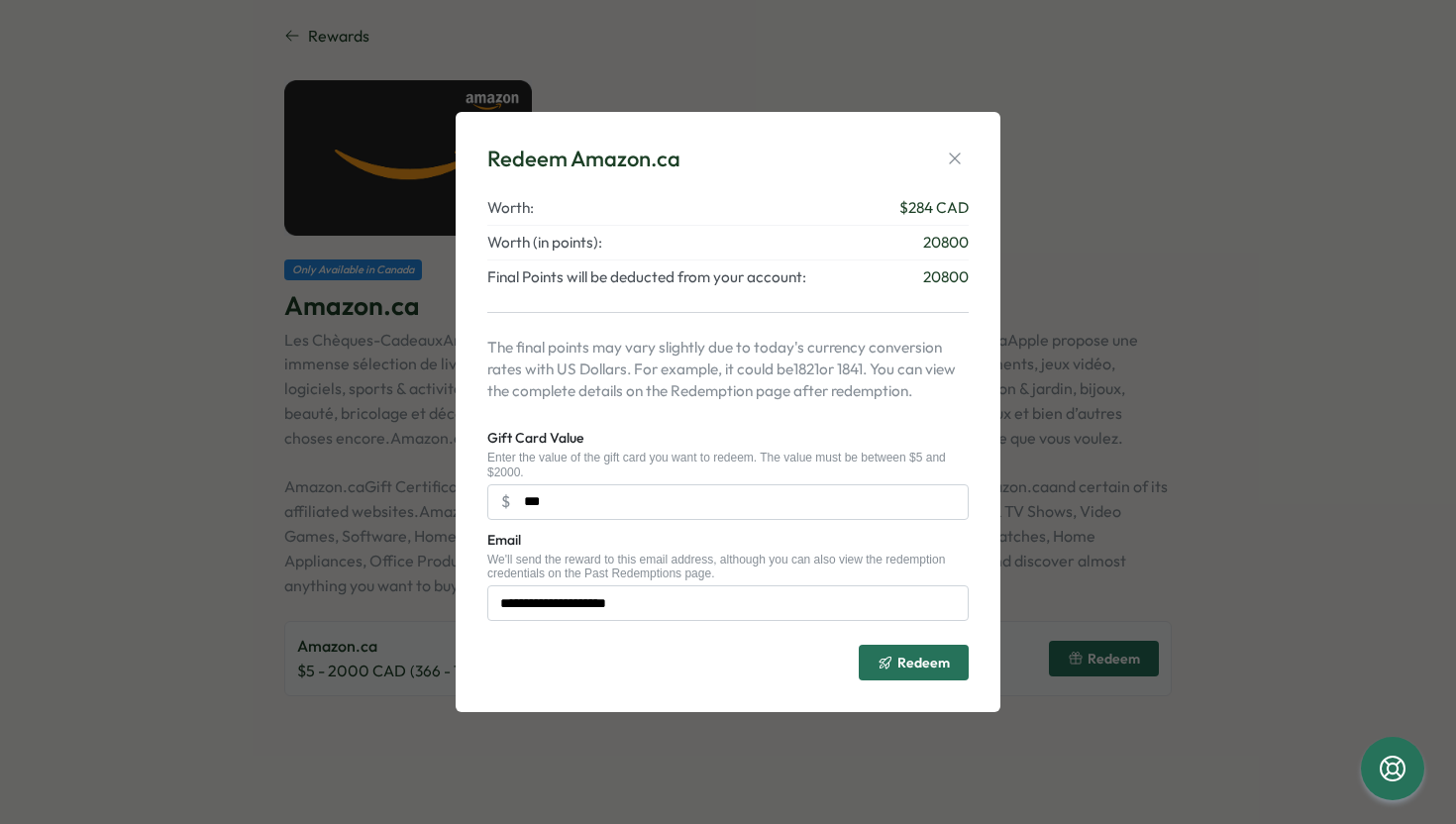 click on "Redeem" at bounding box center [923, 663] 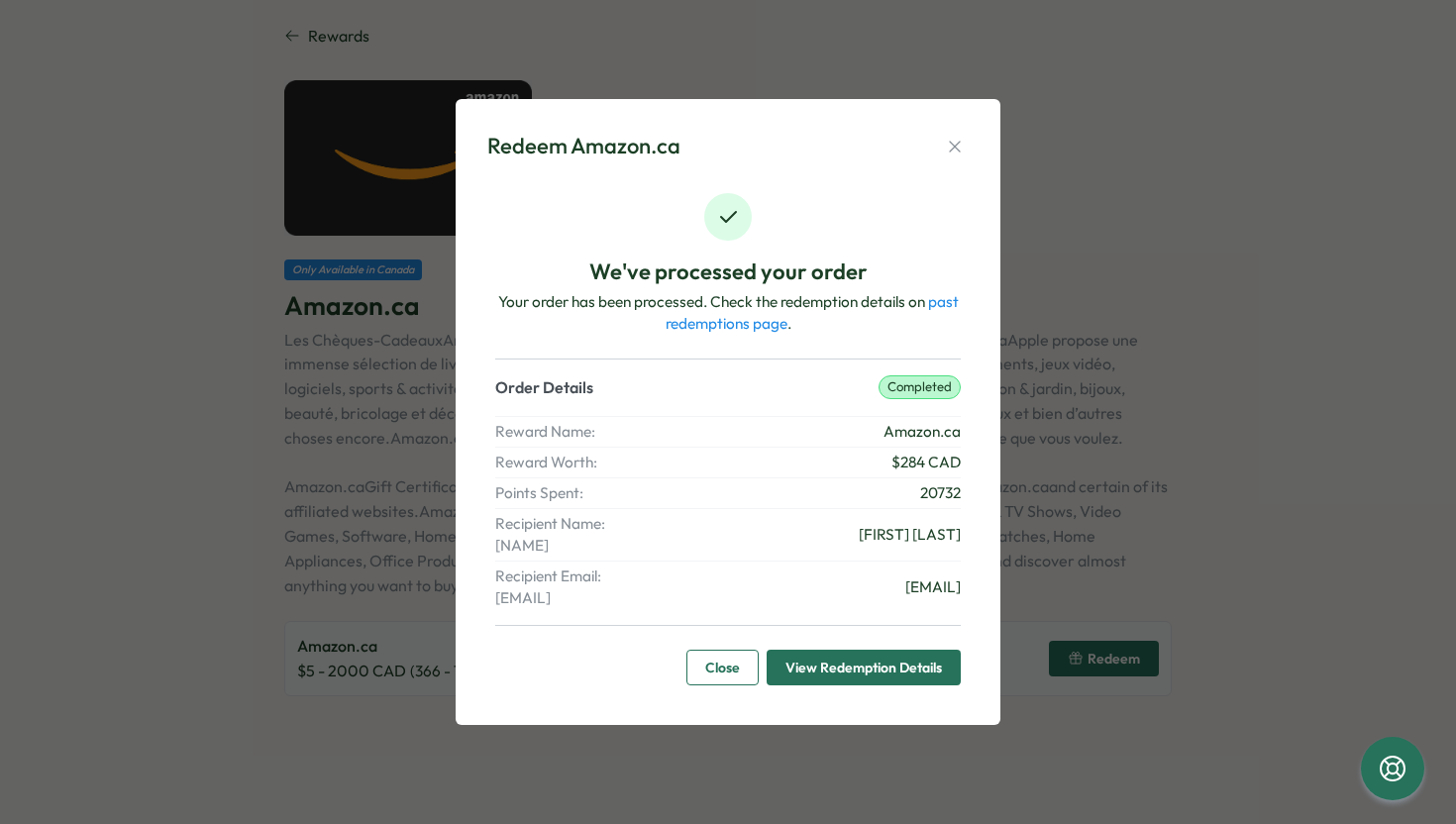 click on "View Redemption Details" at bounding box center [864, 668] 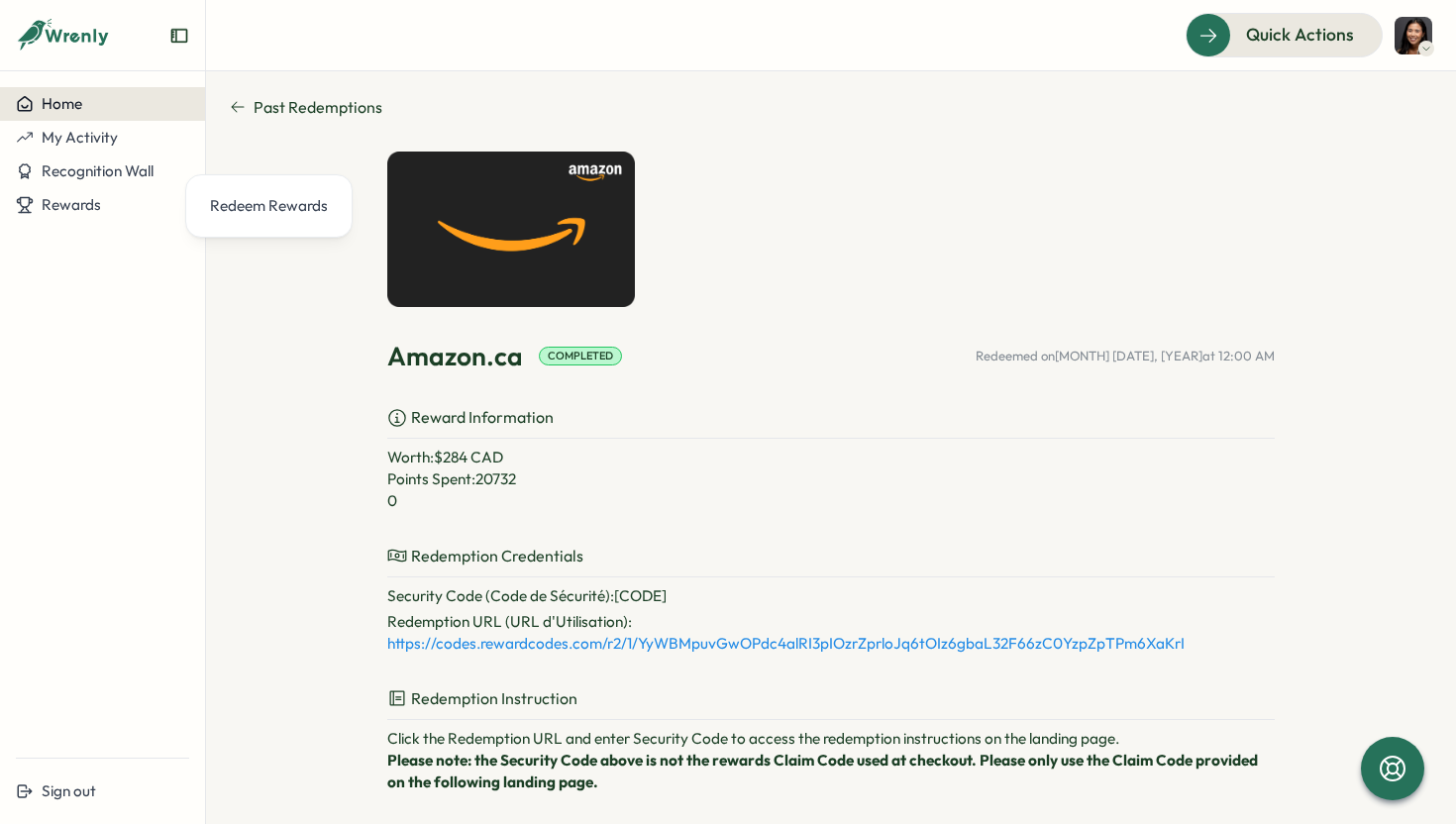 click on "Home" at bounding box center (102, 104) 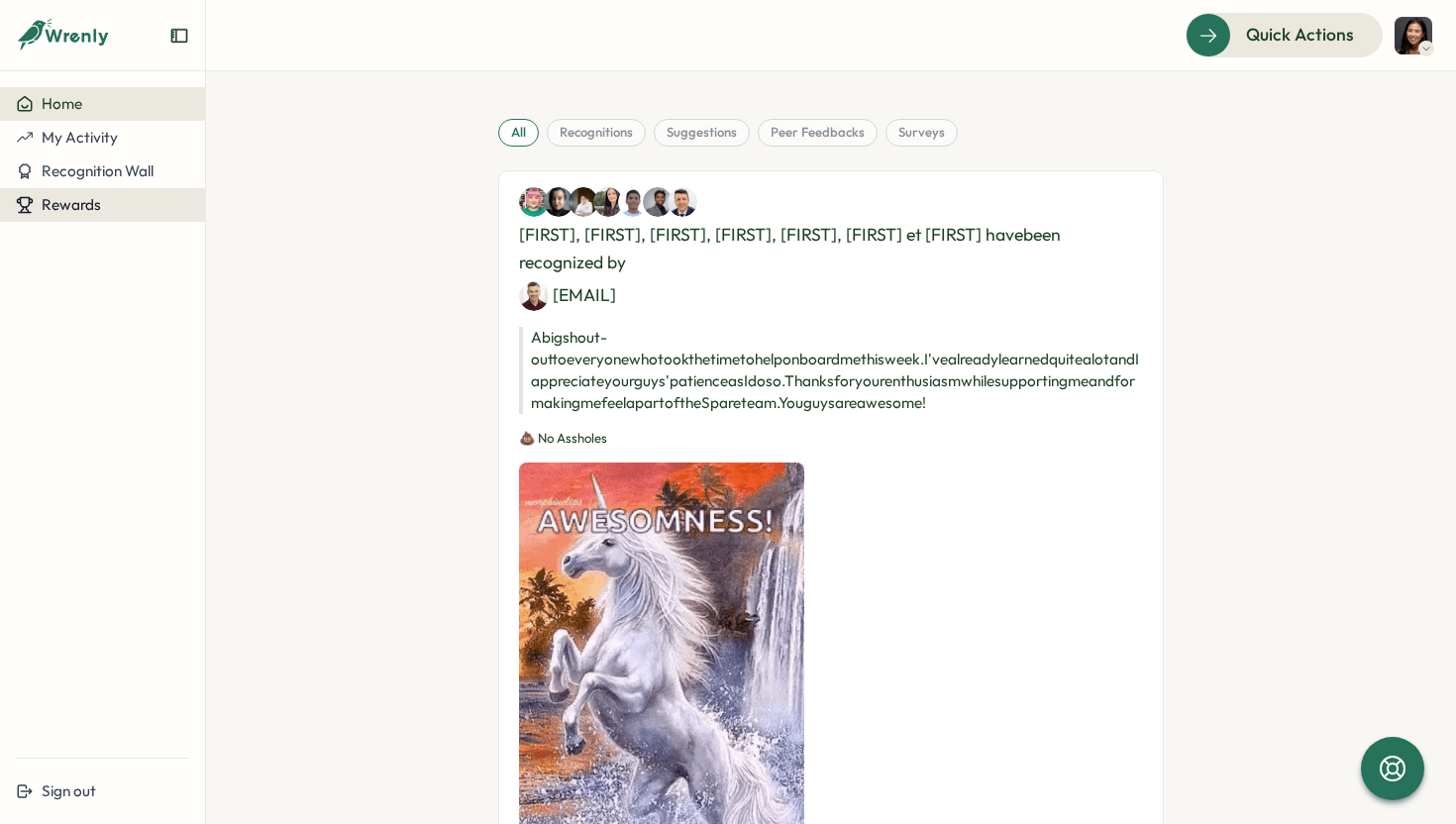 click on "Rewards" at bounding box center [71, 204] 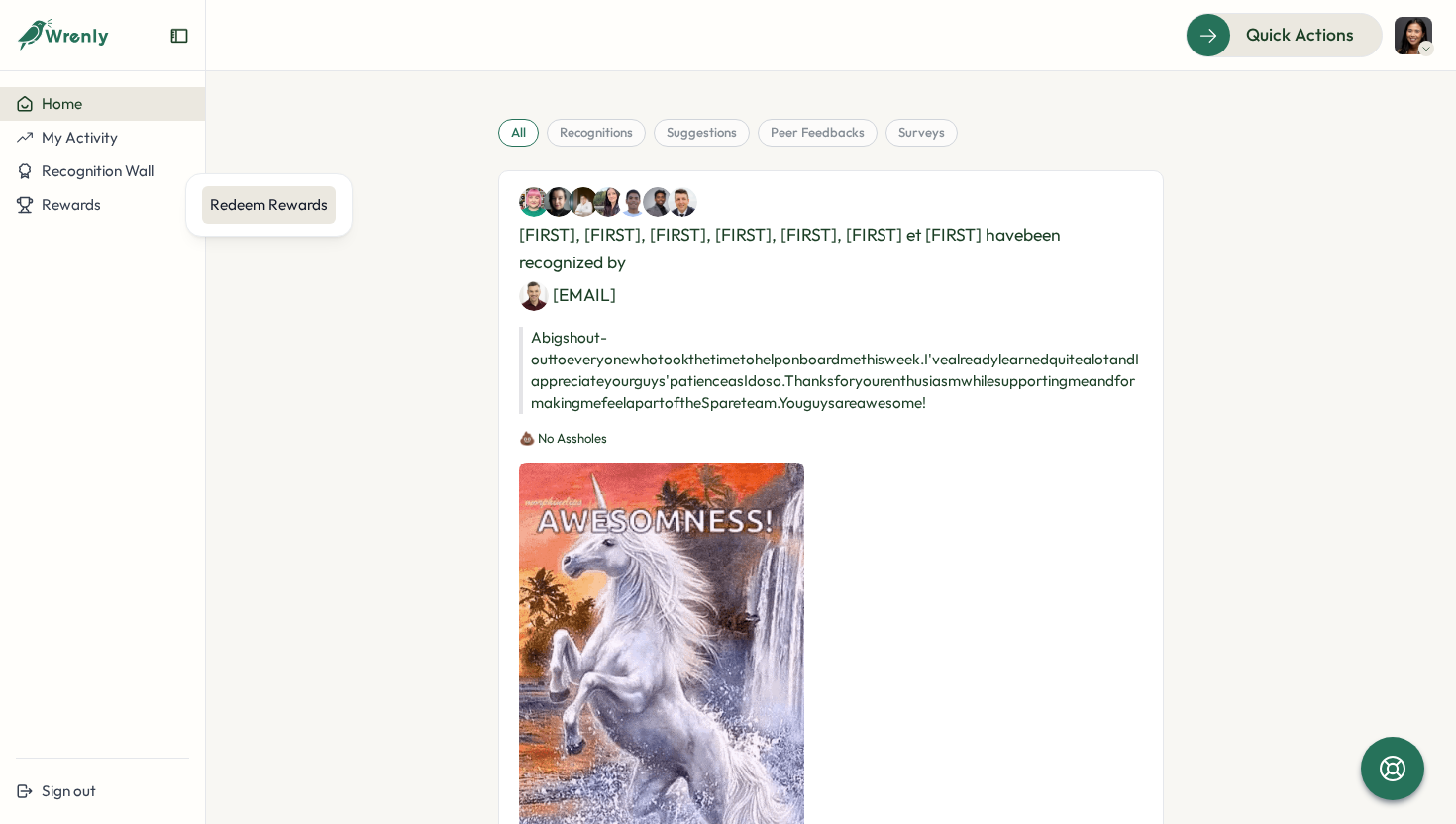 click on "Redeem Rewards" at bounding box center (268, 205) 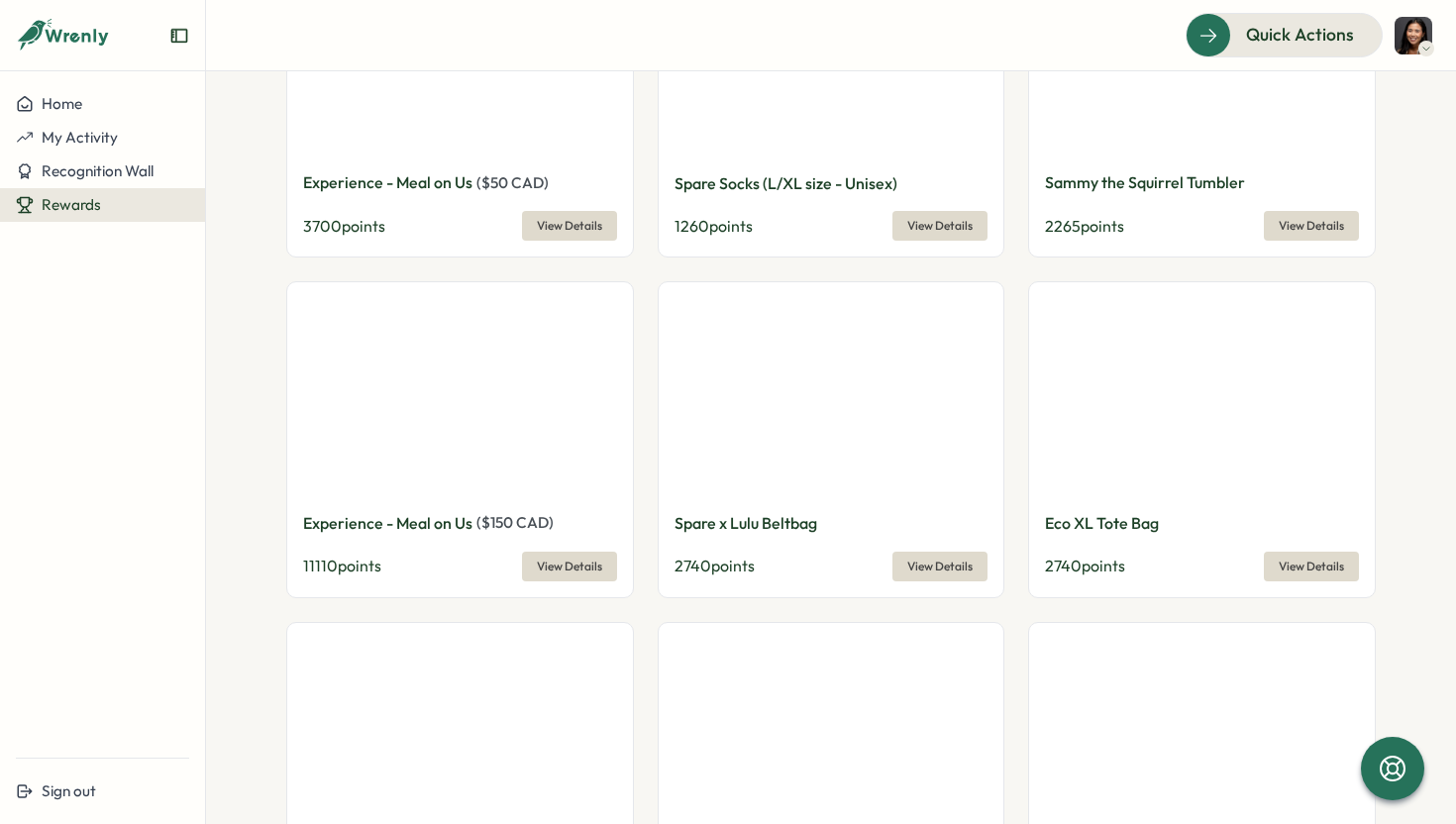 scroll, scrollTop: 1594, scrollLeft: 0, axis: vertical 